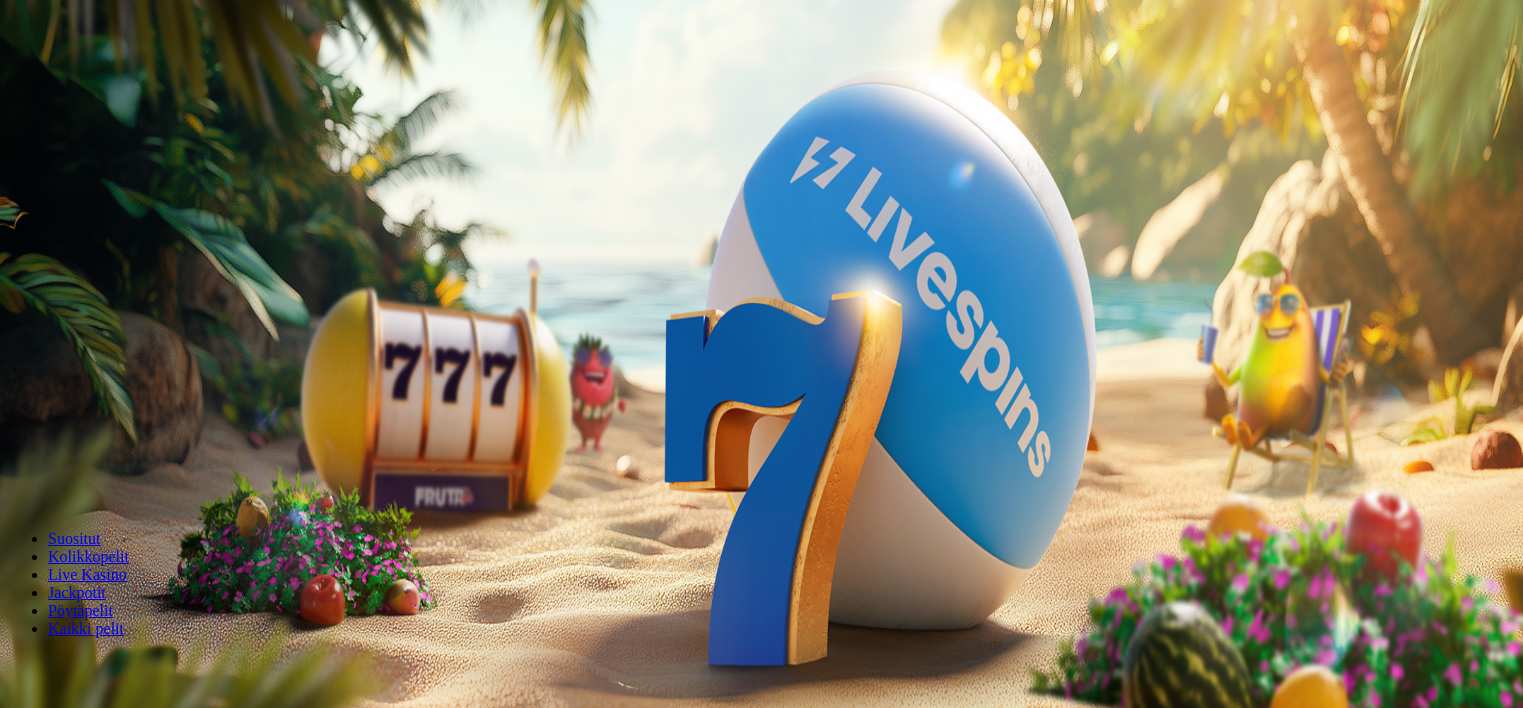 scroll, scrollTop: 0, scrollLeft: 0, axis: both 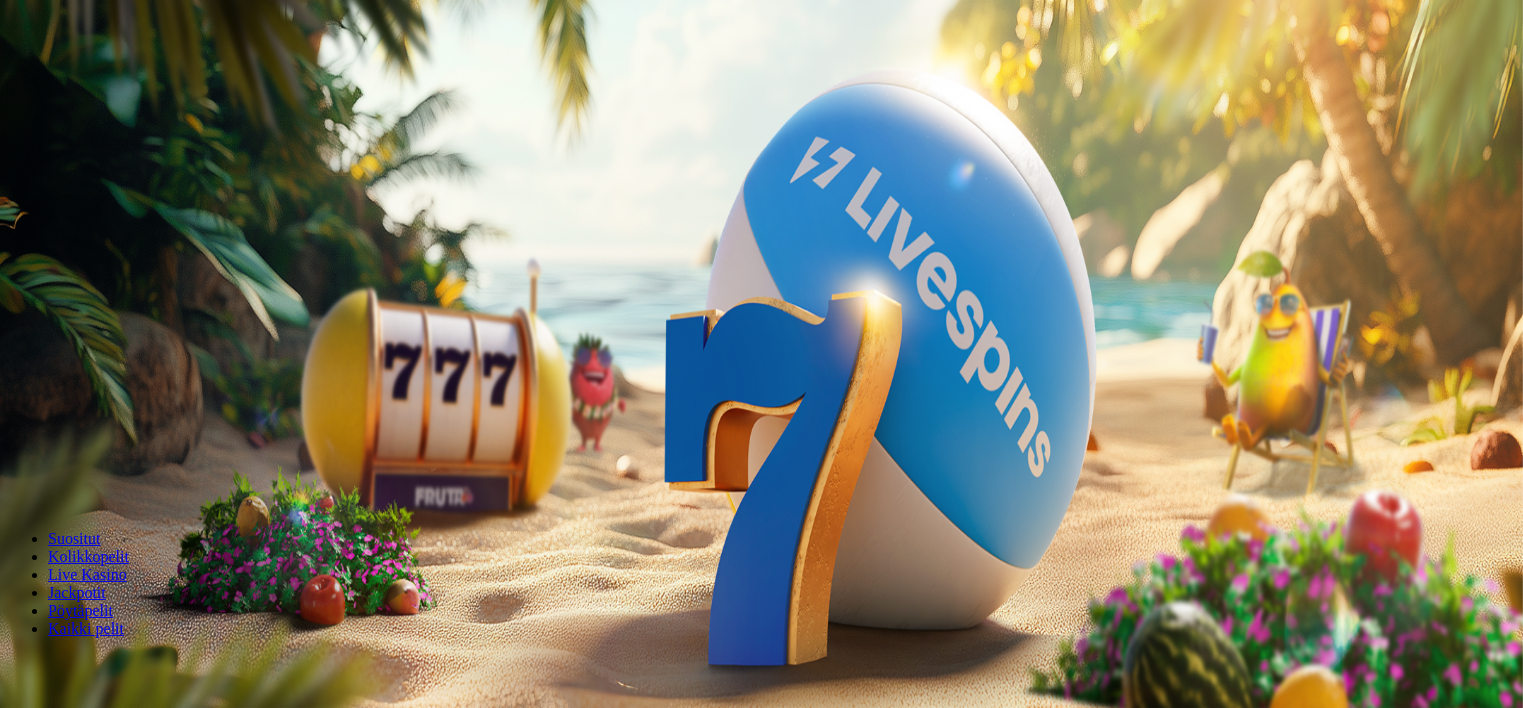 click on "Kirjaudu" at bounding box center (138, 72) 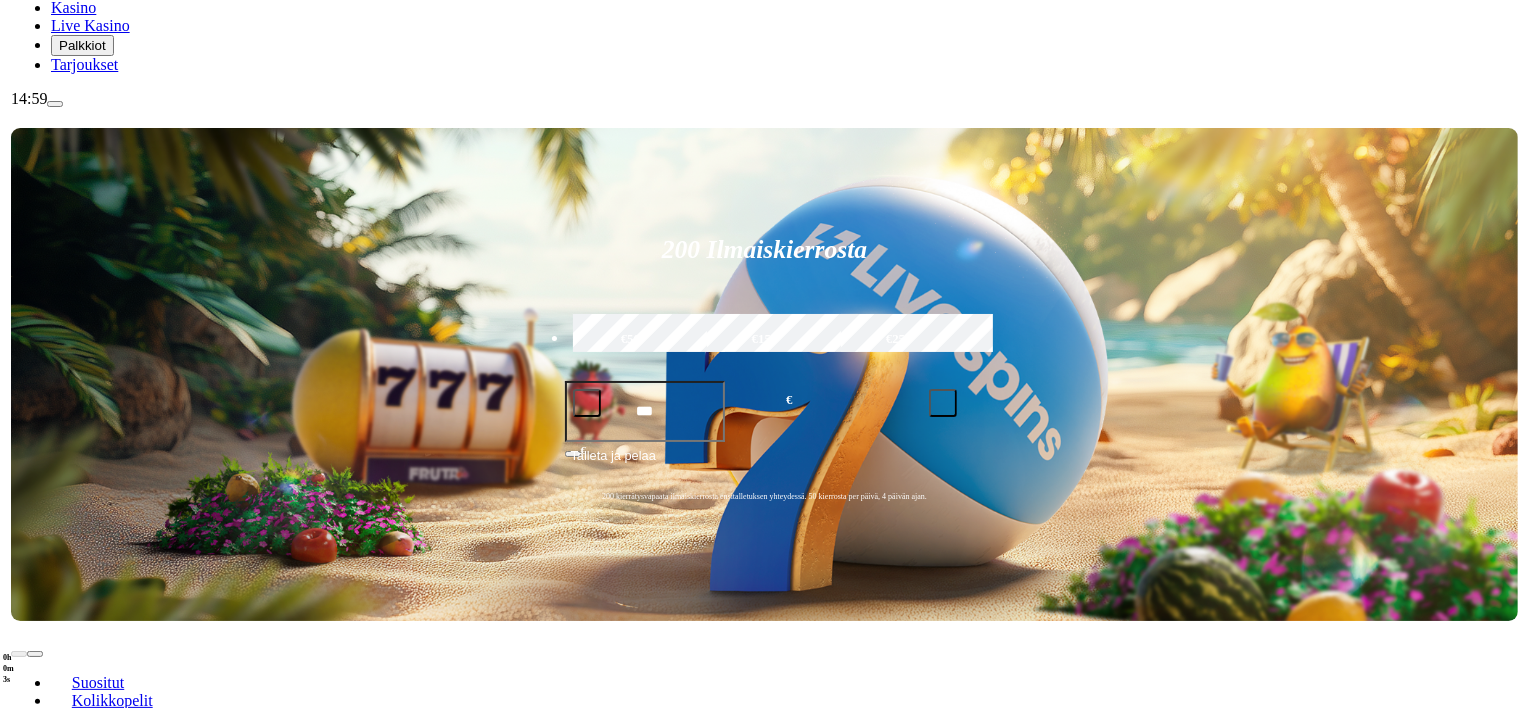 scroll, scrollTop: 300, scrollLeft: 0, axis: vertical 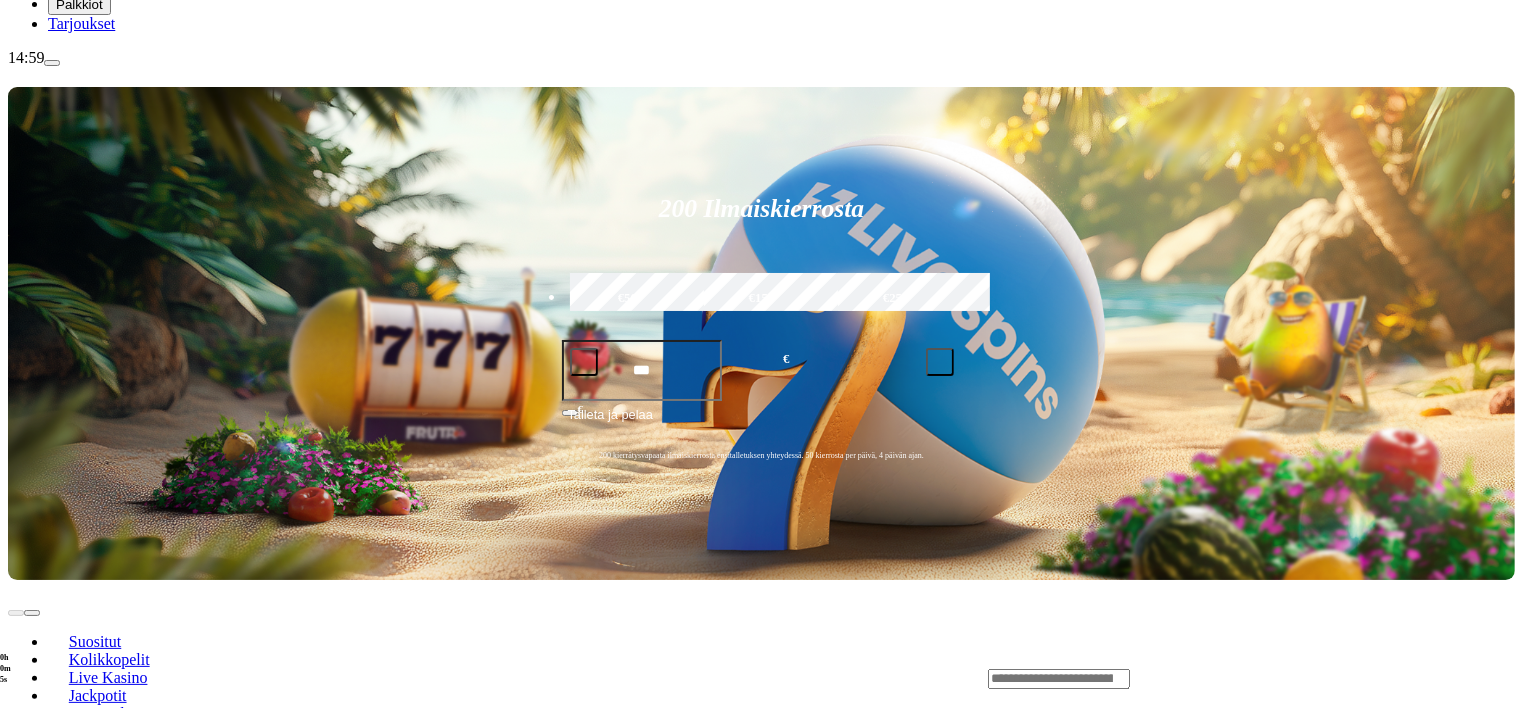 click at bounding box center (52, 63) 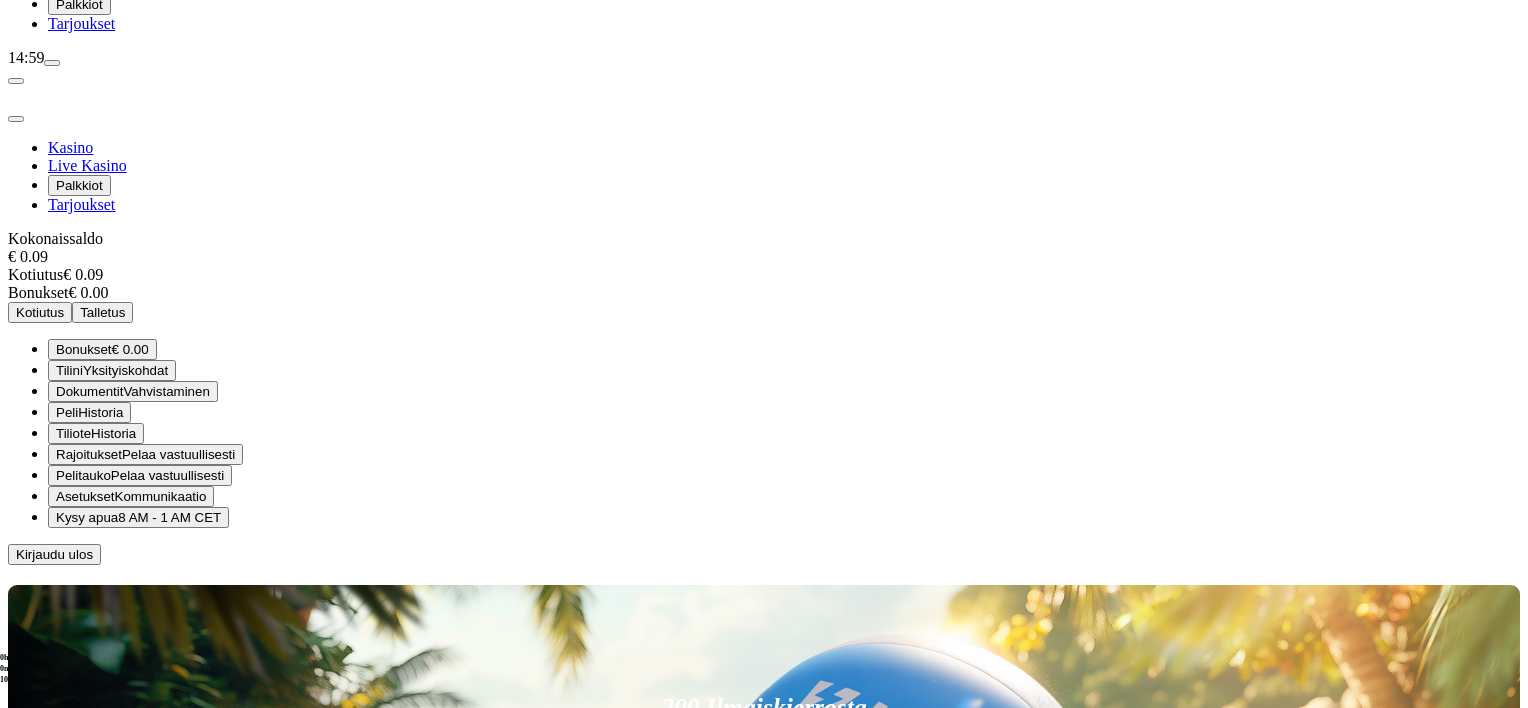 click on "Pelaa vastuullisesti" at bounding box center [178, 454] 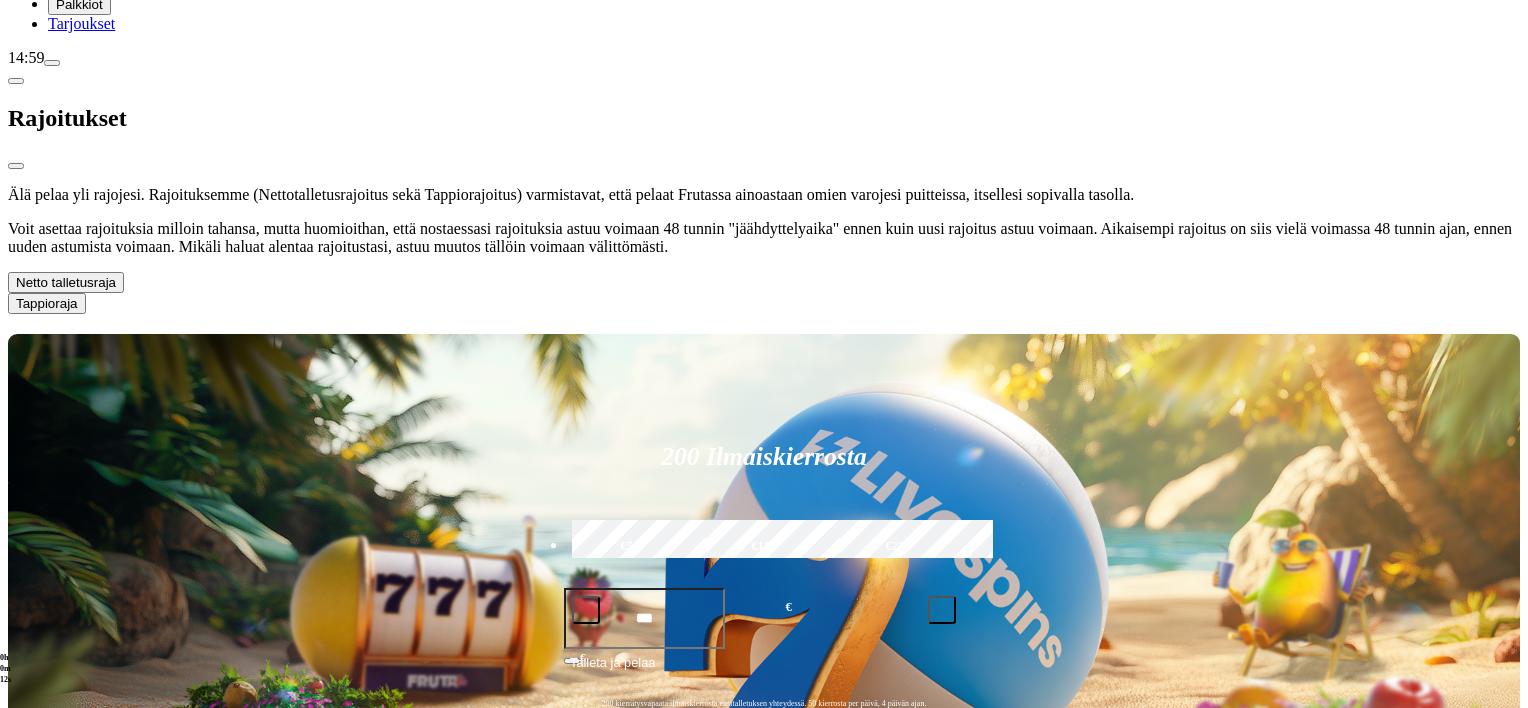 click at bounding box center [116, 282] 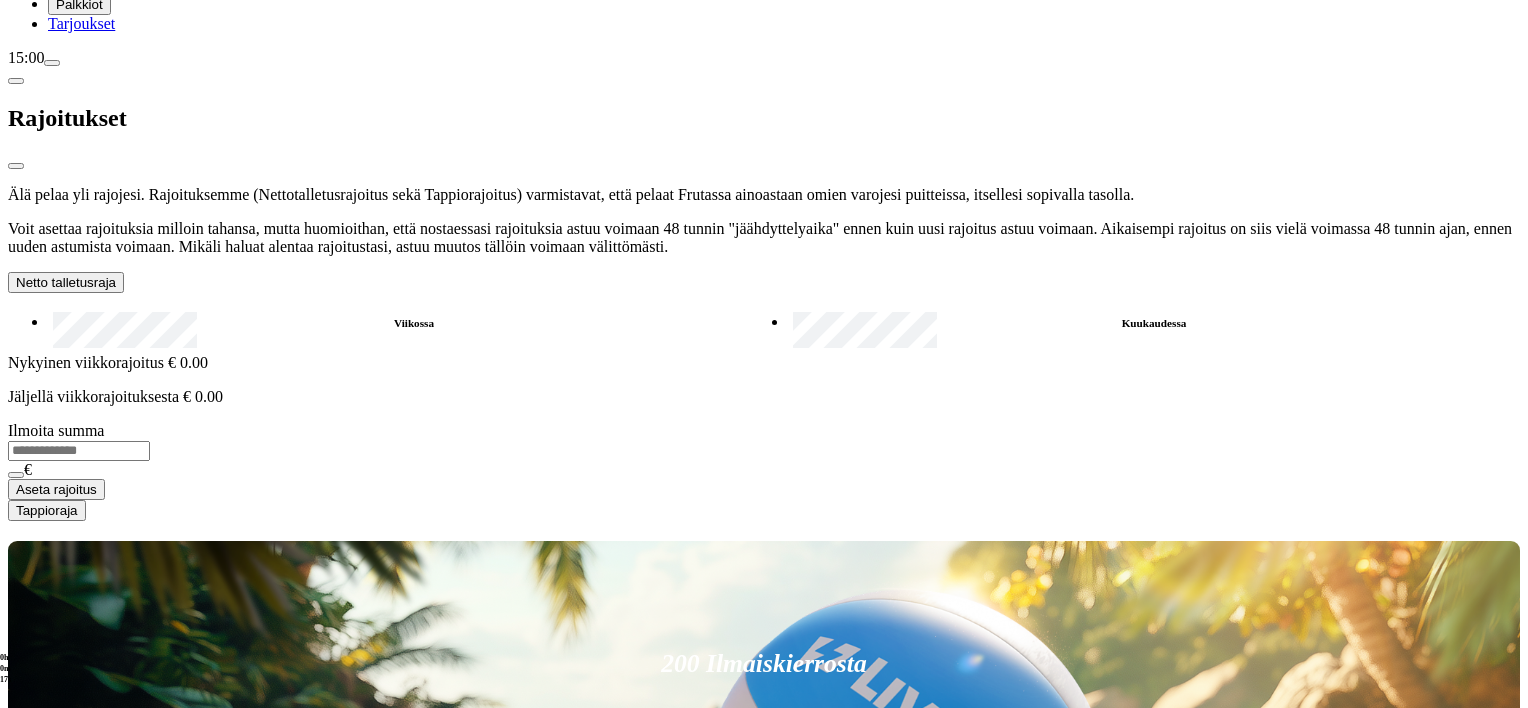 click on "Kuukaudessa" at bounding box center [1154, 323] 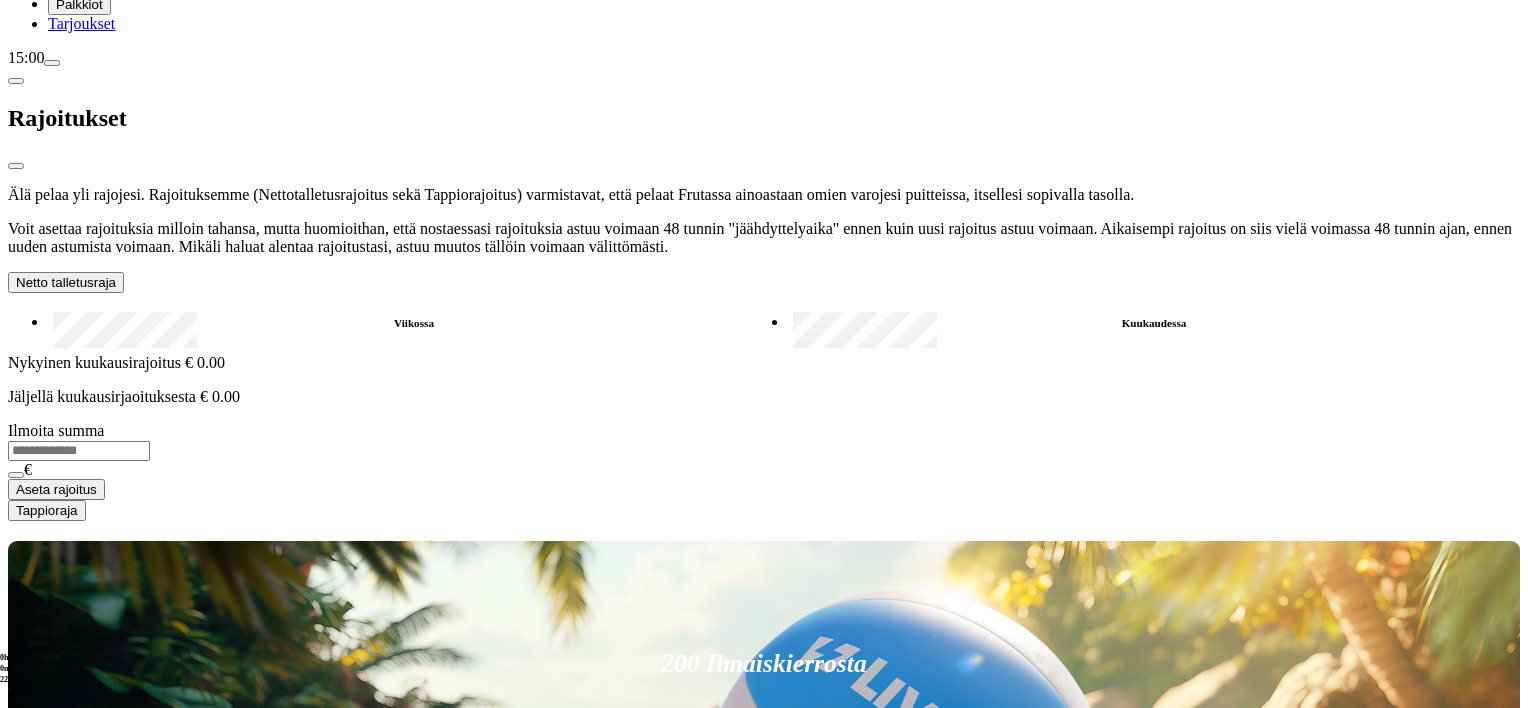 click at bounding box center [116, 282] 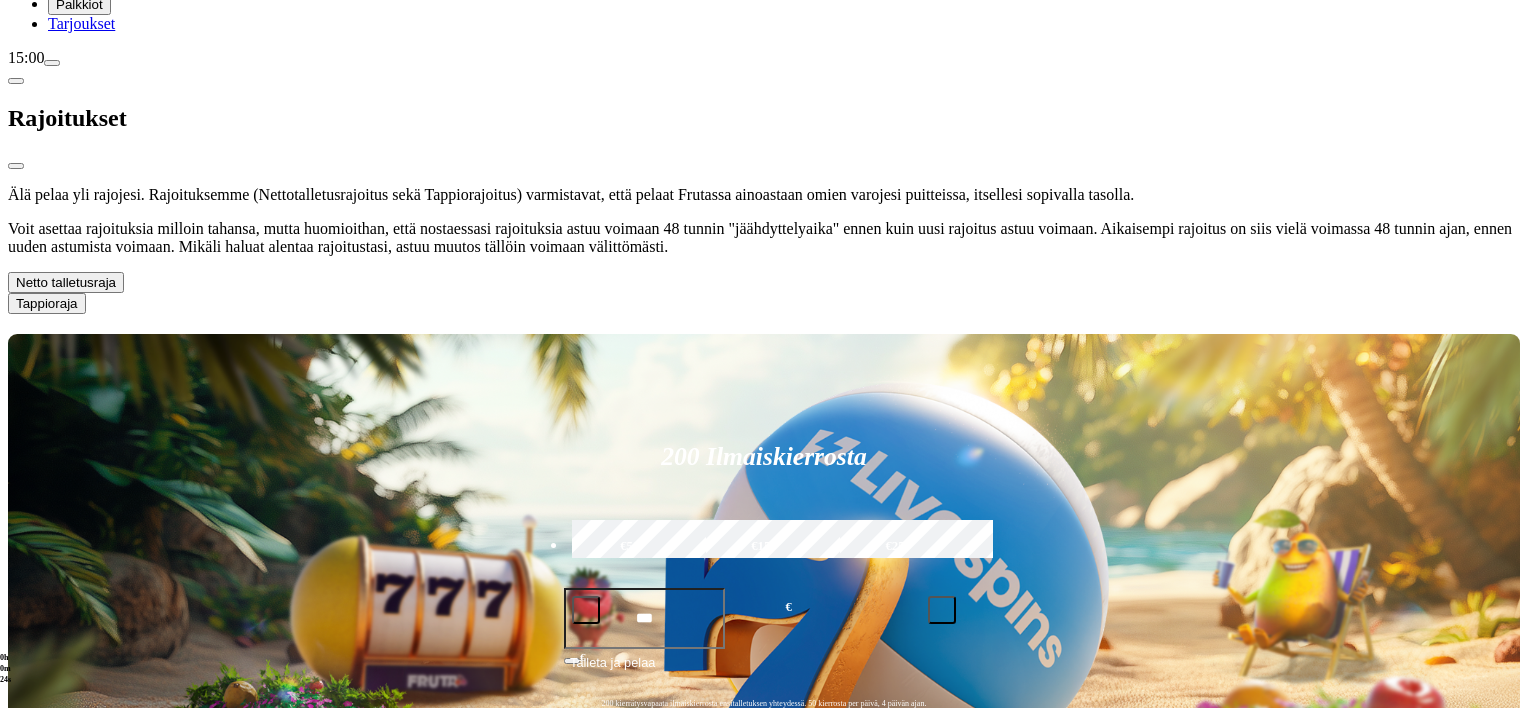 click at bounding box center (16, 166) 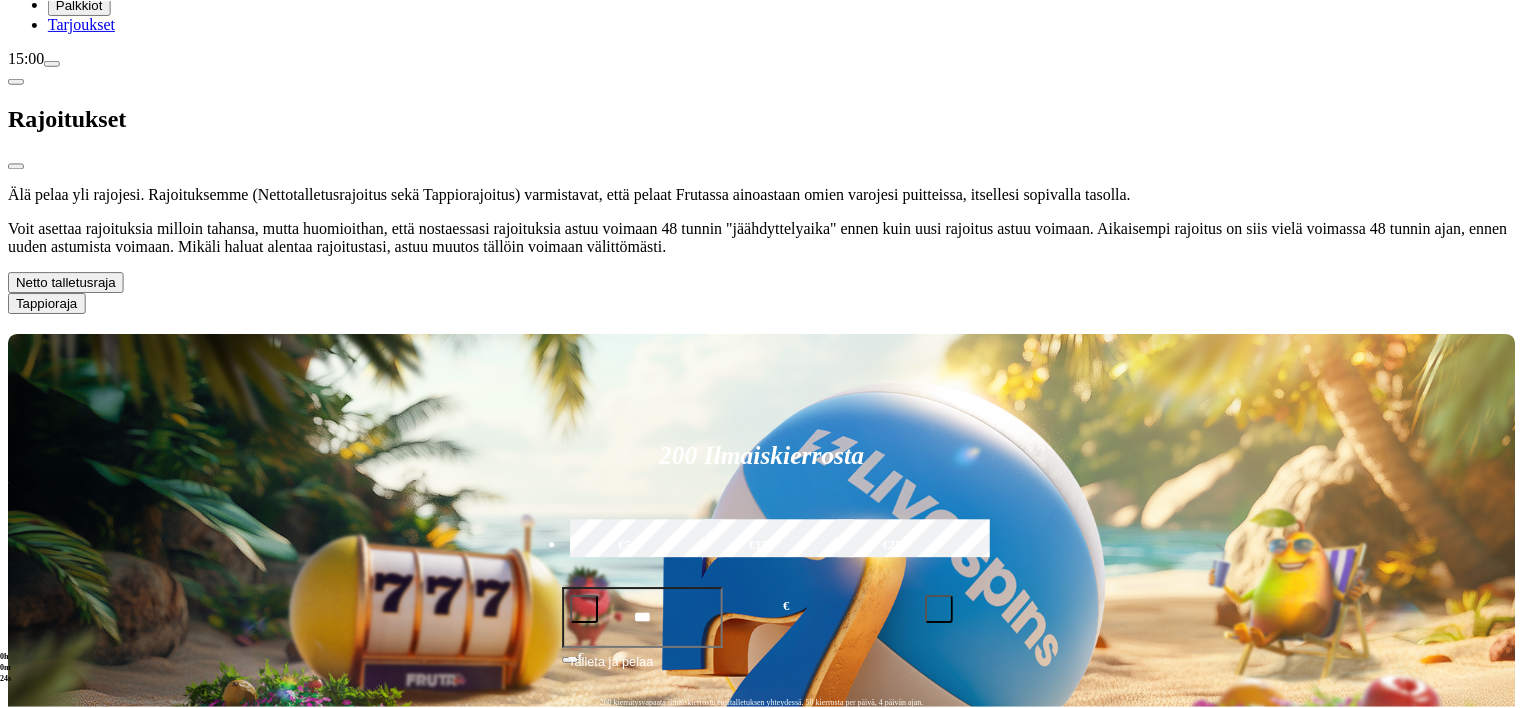 scroll, scrollTop: 0, scrollLeft: 0, axis: both 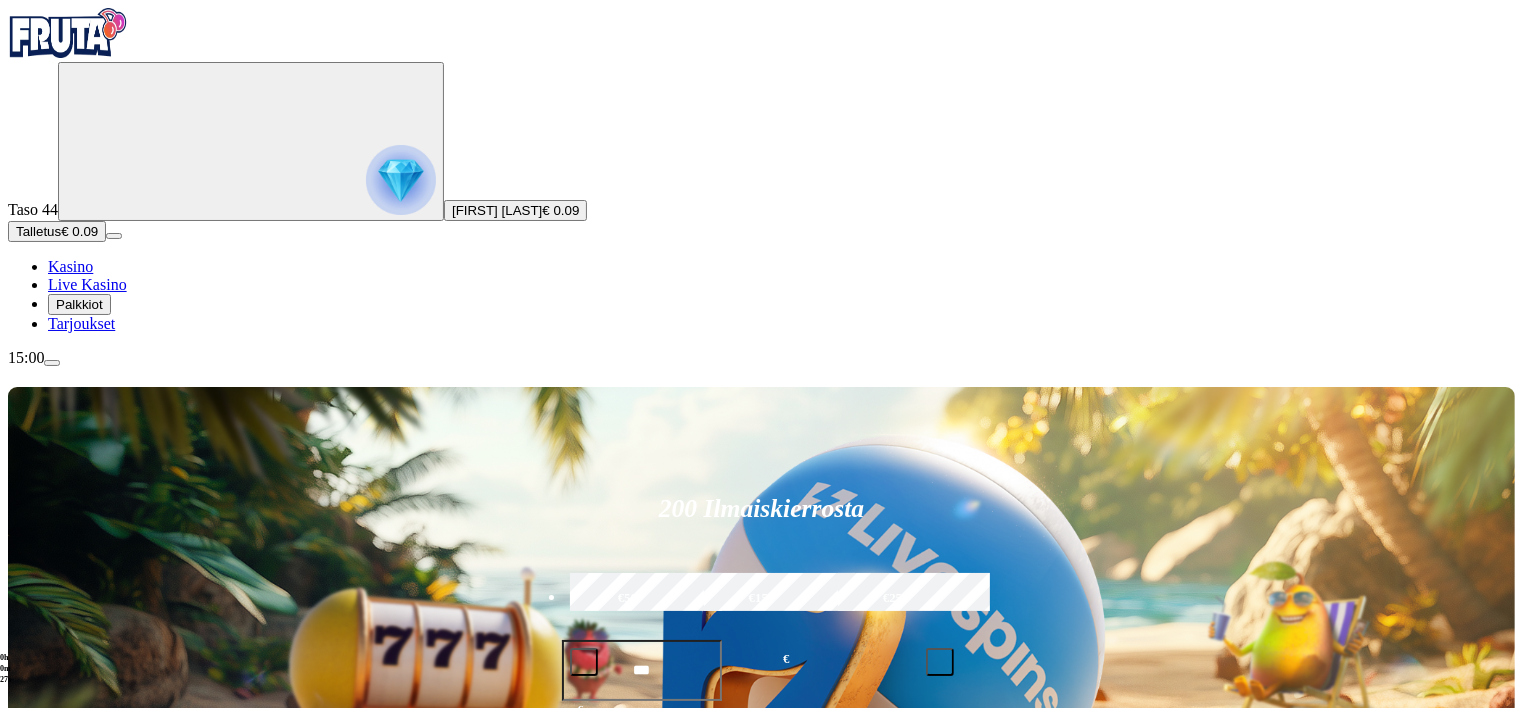 click on "Talletus" at bounding box center [38, 231] 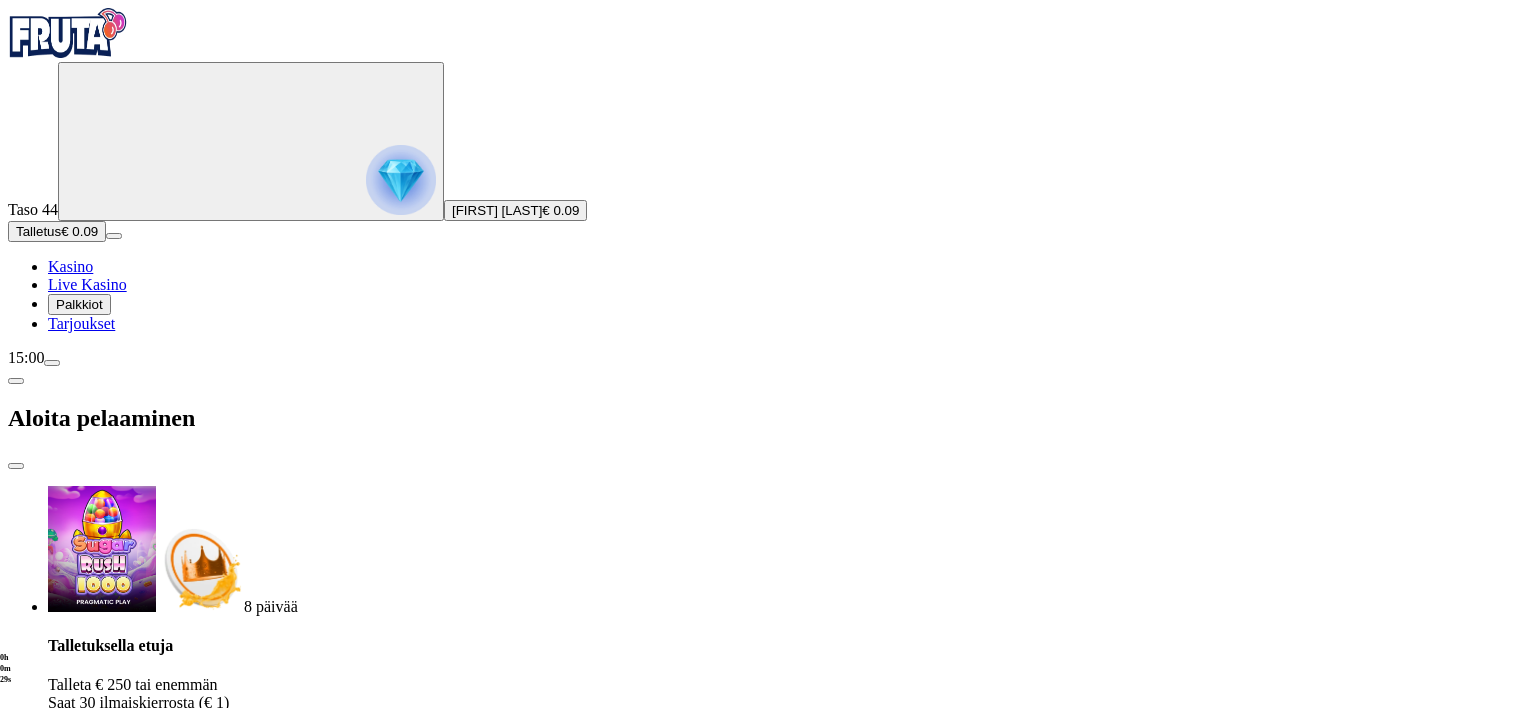 drag, startPoint x: 316, startPoint y: 426, endPoint x: 216, endPoint y: 429, distance: 100.04499 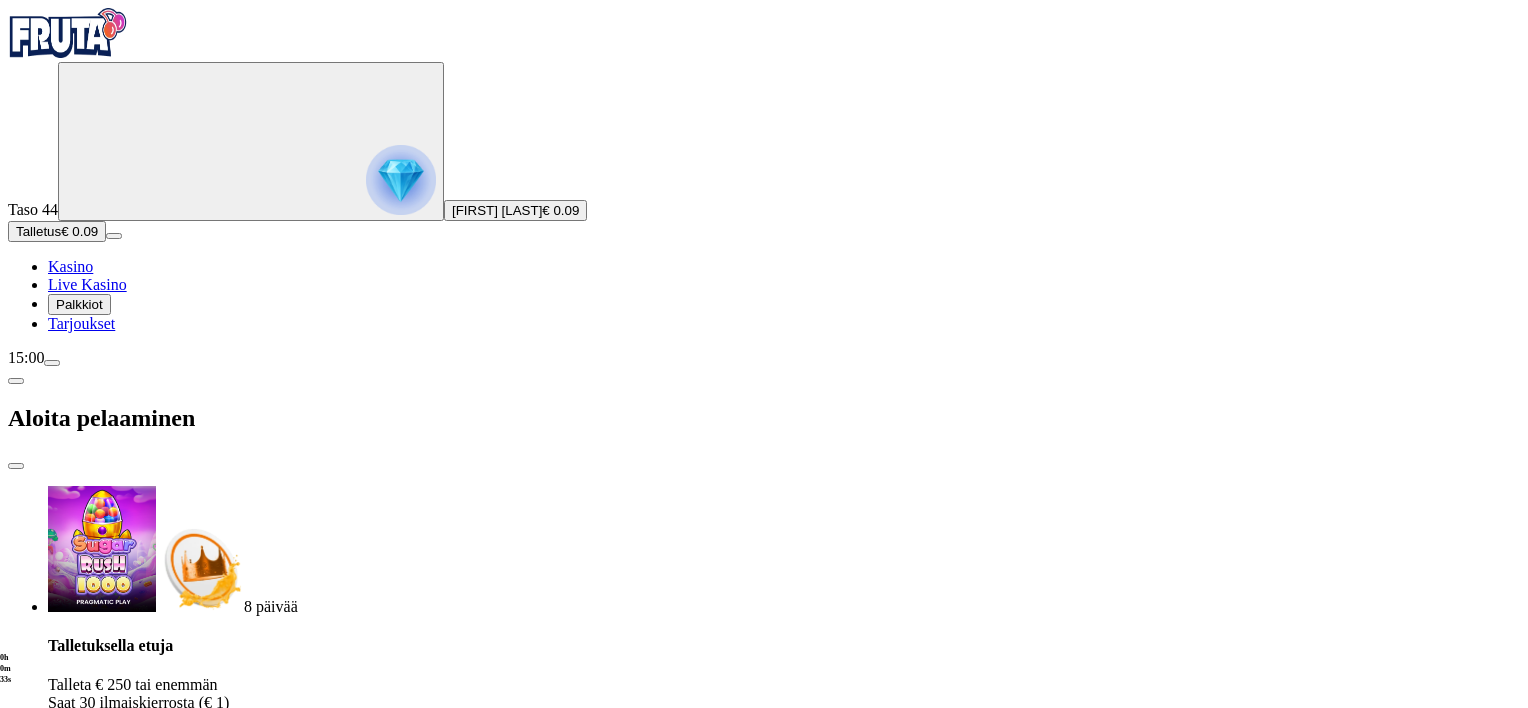 type on "**" 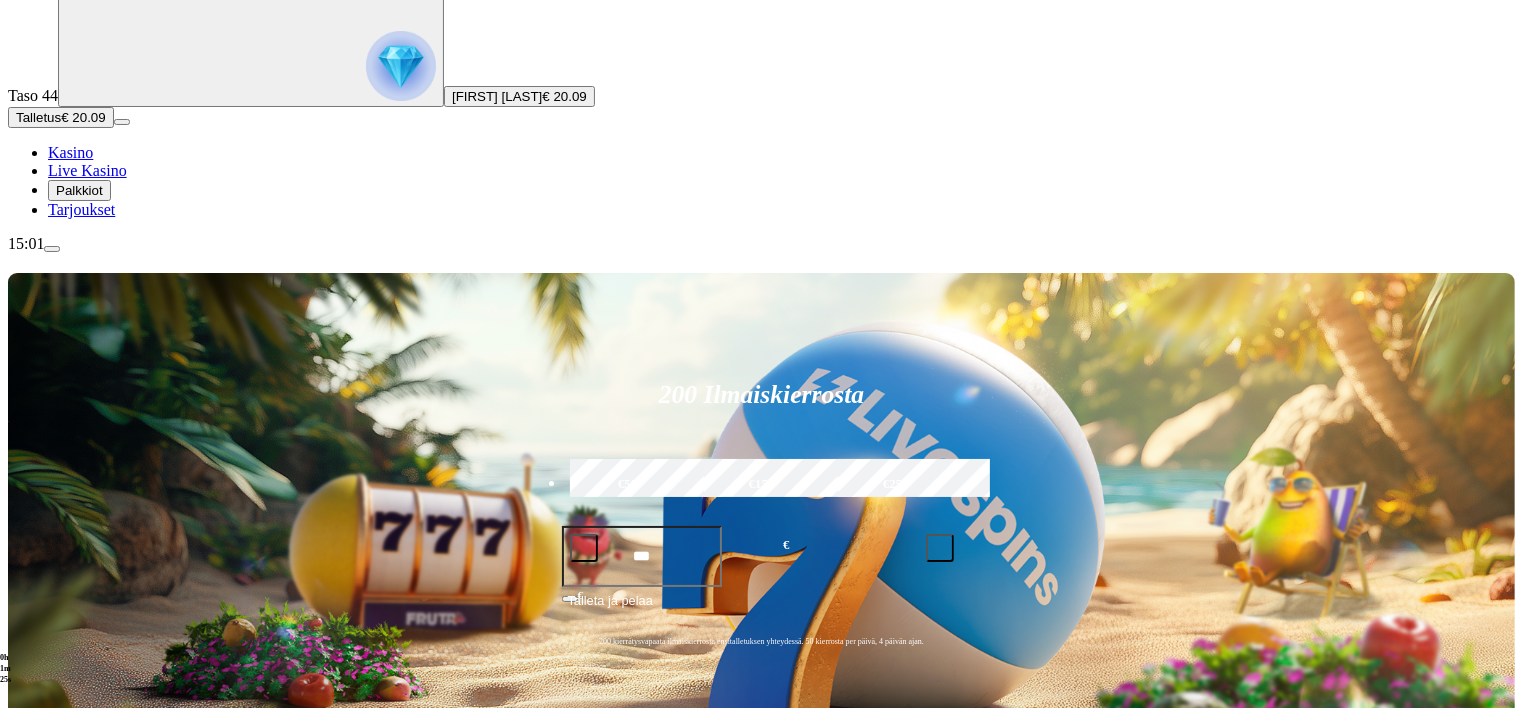 scroll, scrollTop: 300, scrollLeft: 0, axis: vertical 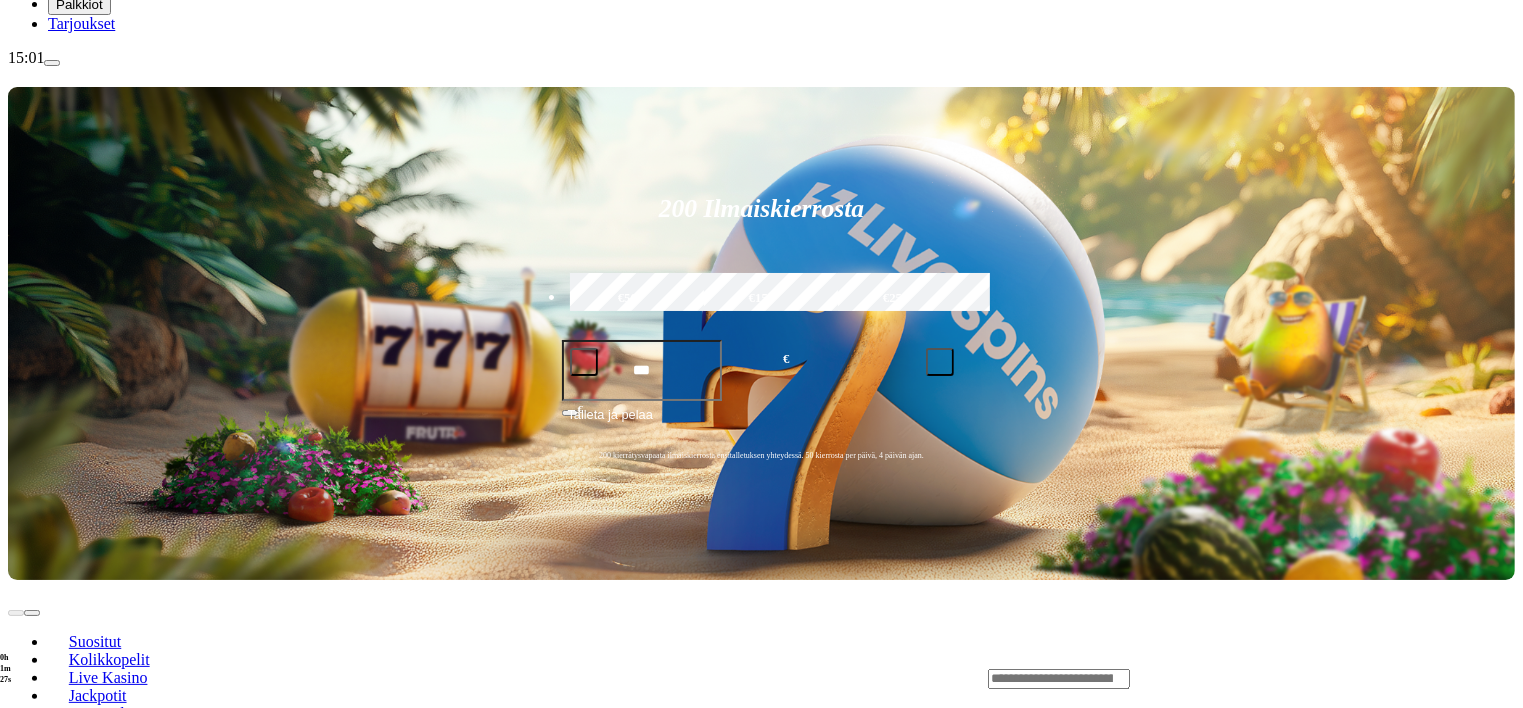 click on "Pelaa nyt" at bounding box center (77, 1088) 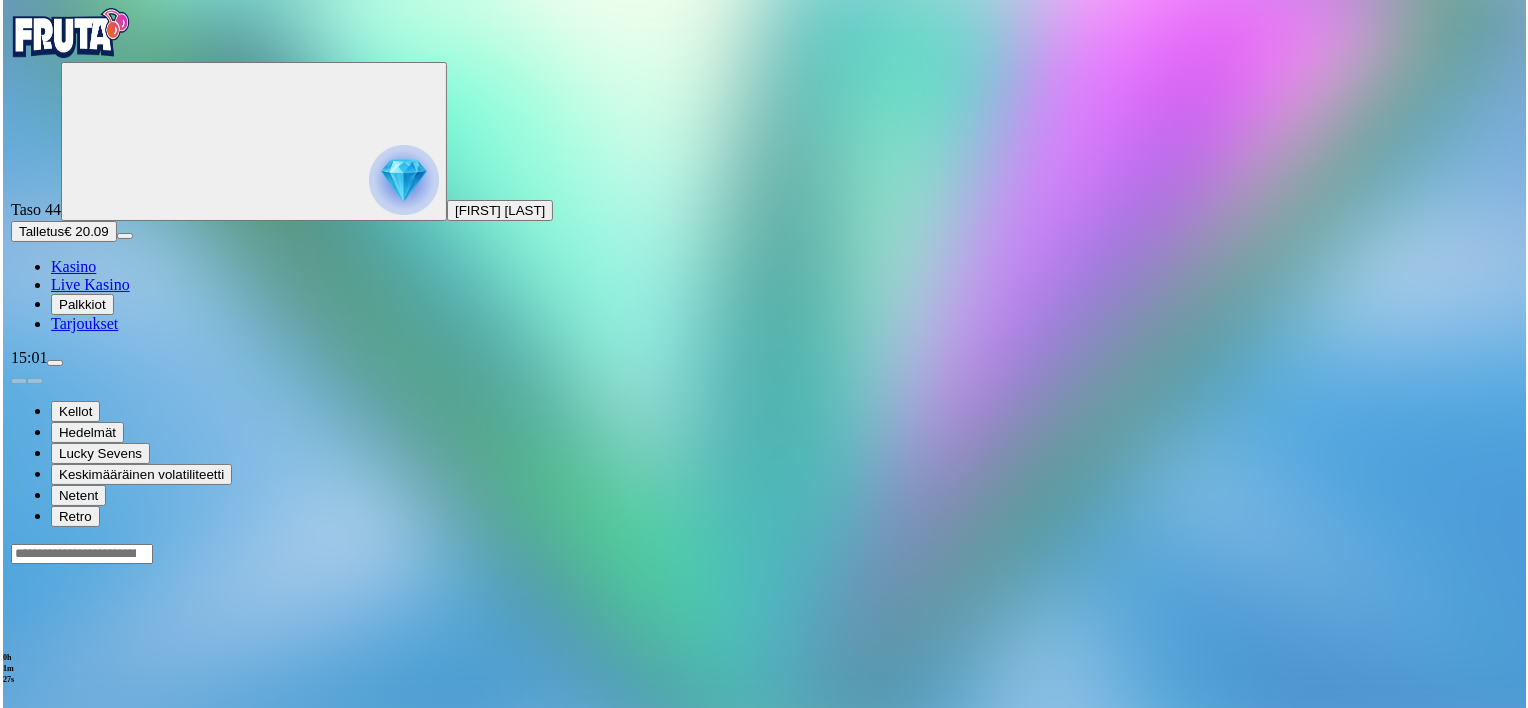 scroll, scrollTop: 0, scrollLeft: 0, axis: both 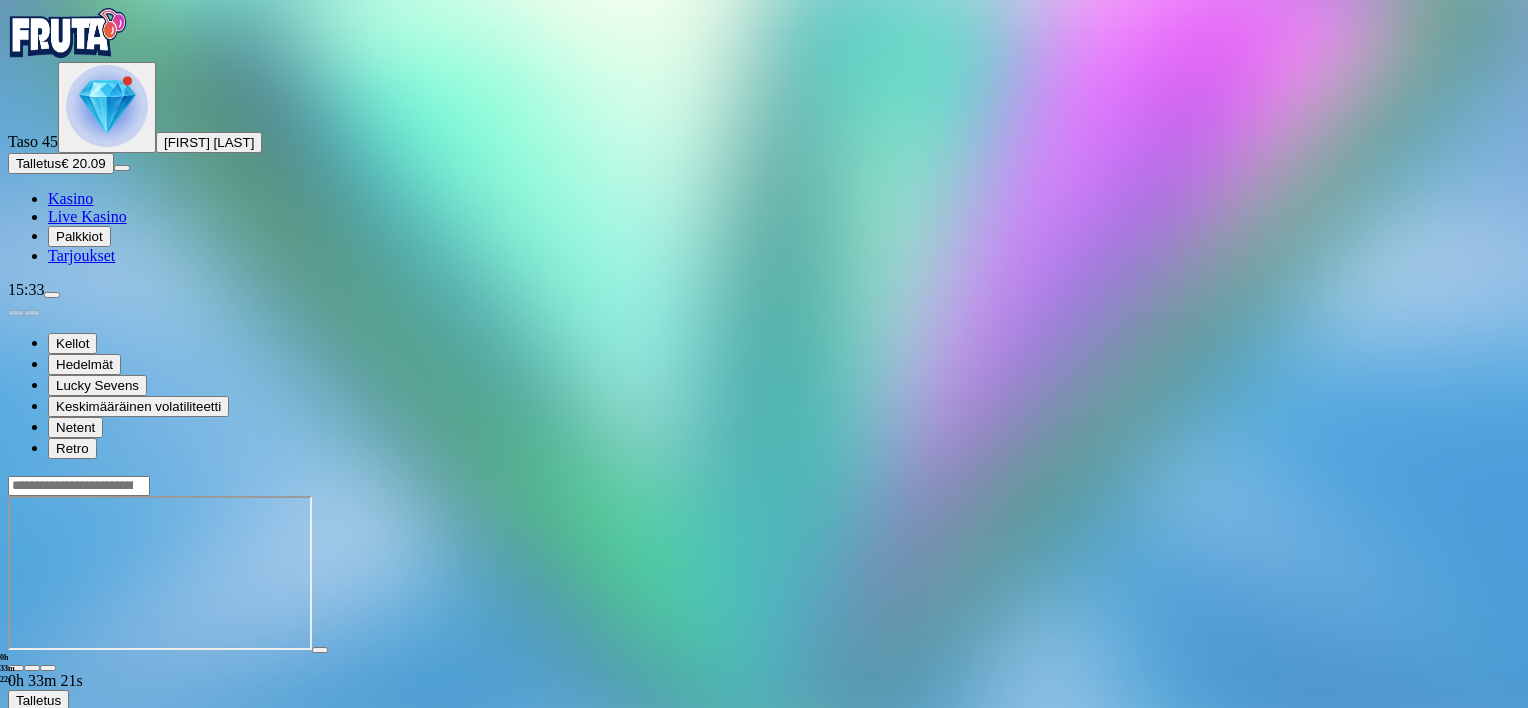 click at bounding box center (16, 668) 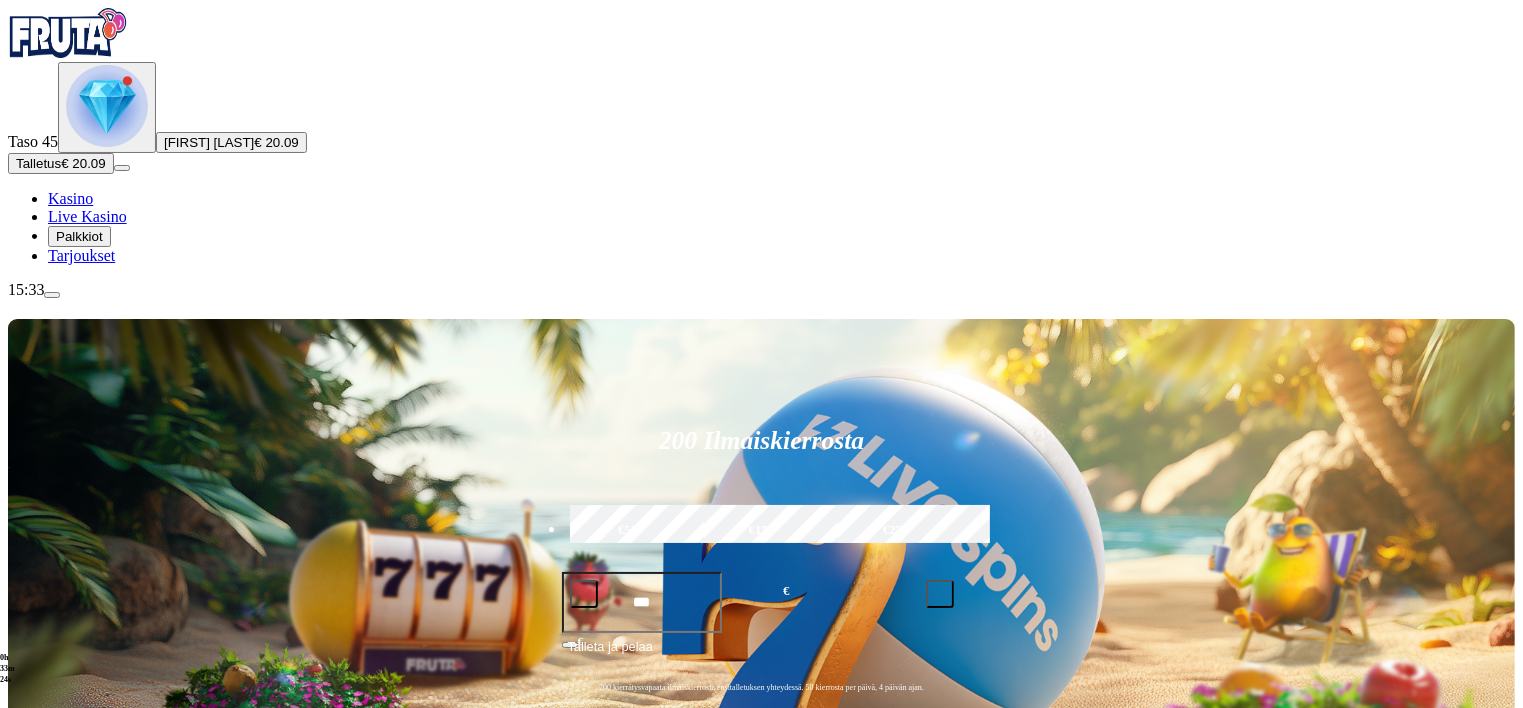 click at bounding box center [52, 295] 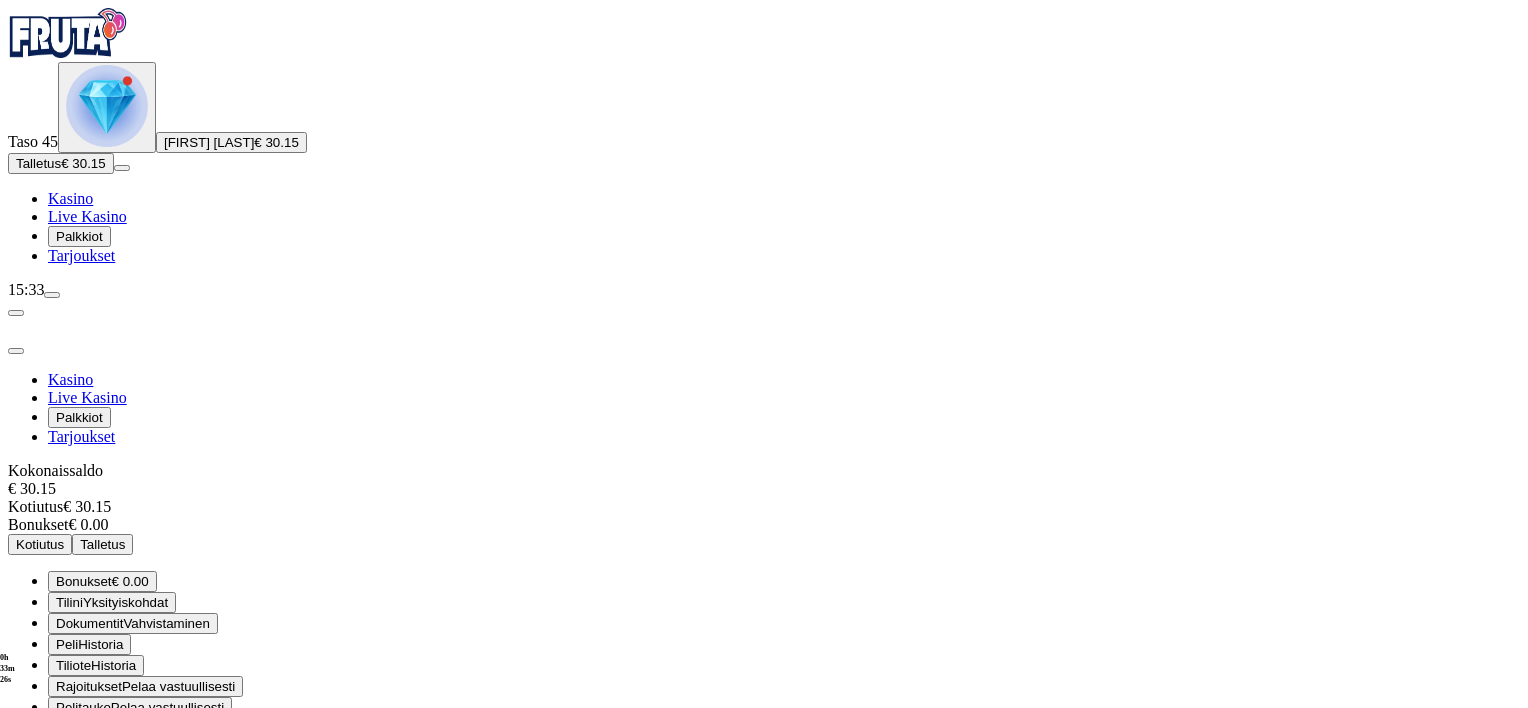 scroll, scrollTop: 1, scrollLeft: 0, axis: vertical 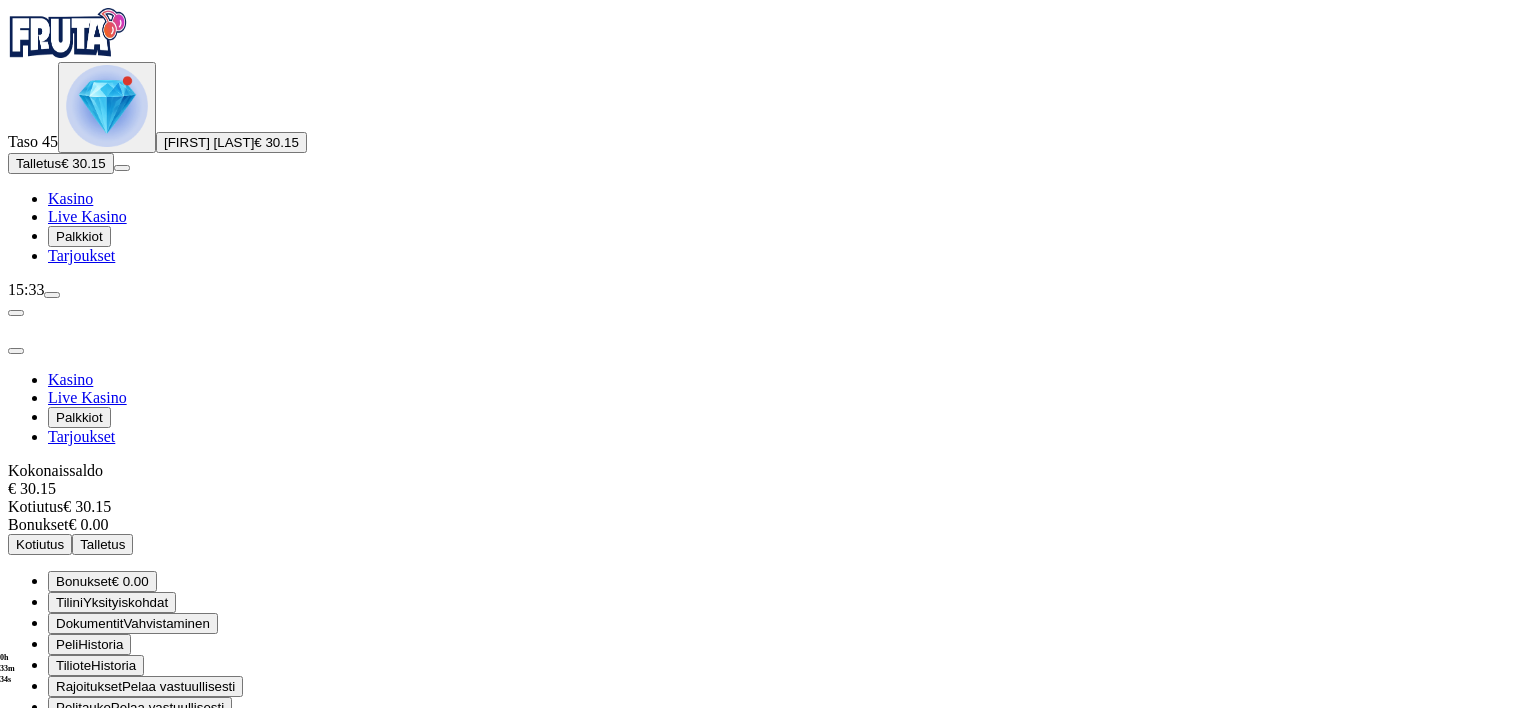 click at bounding box center (52, 295) 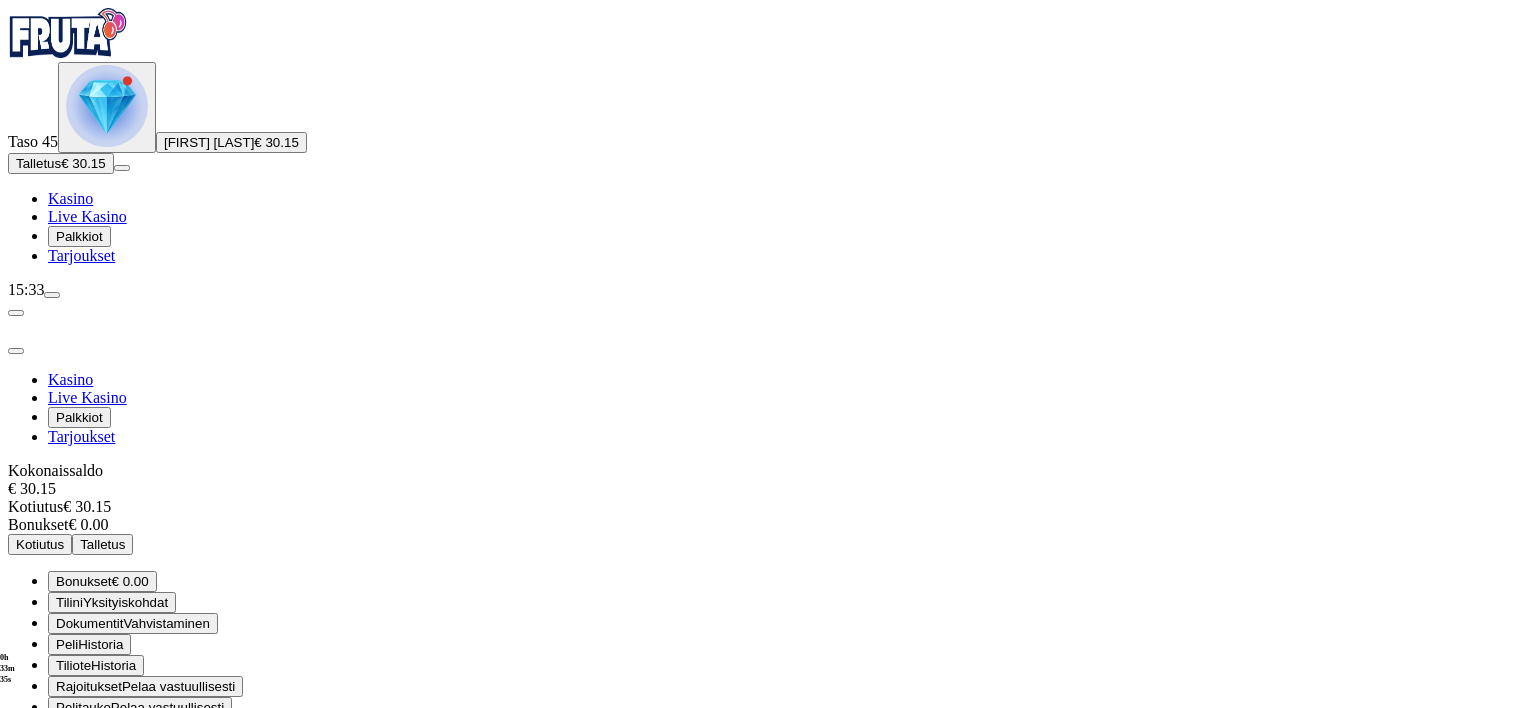 click at bounding box center (52, 295) 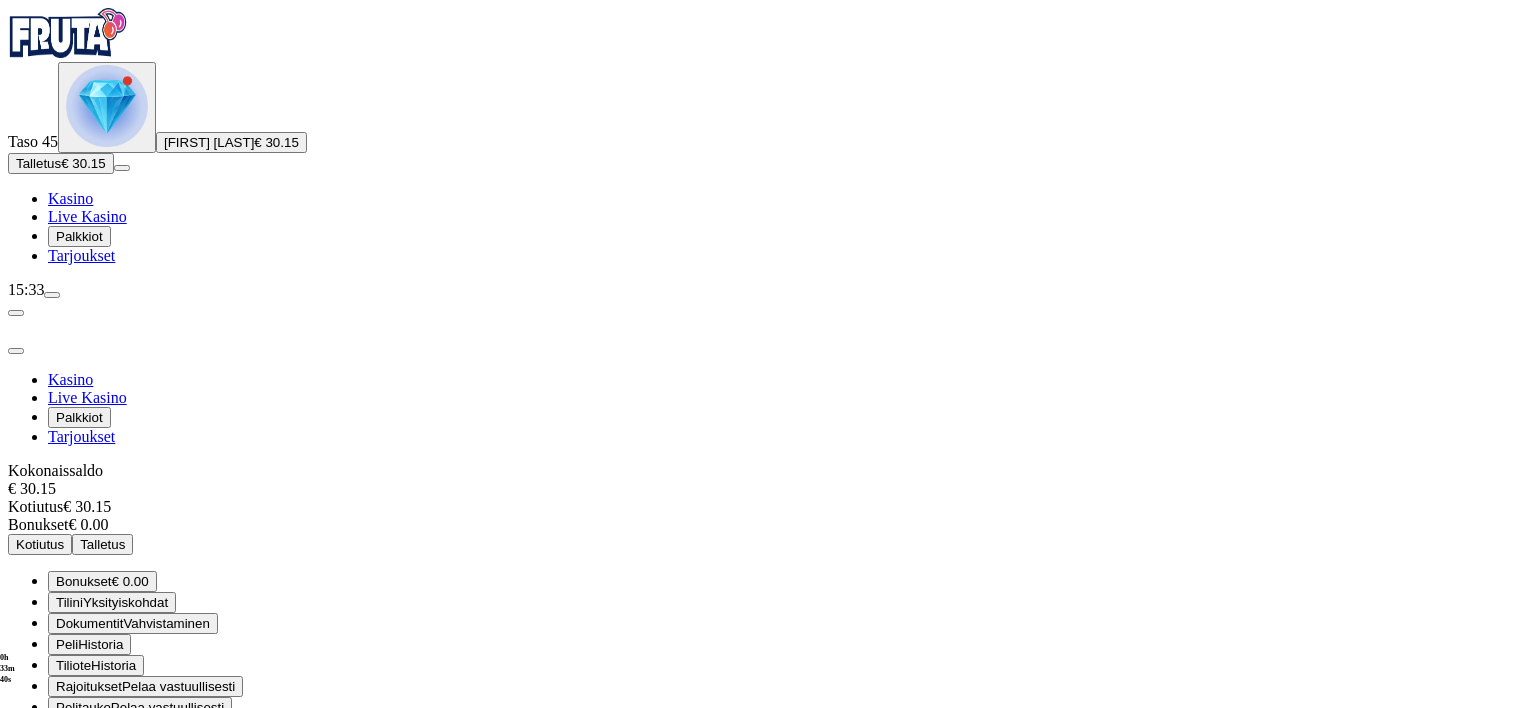 scroll, scrollTop: 1, scrollLeft: 0, axis: vertical 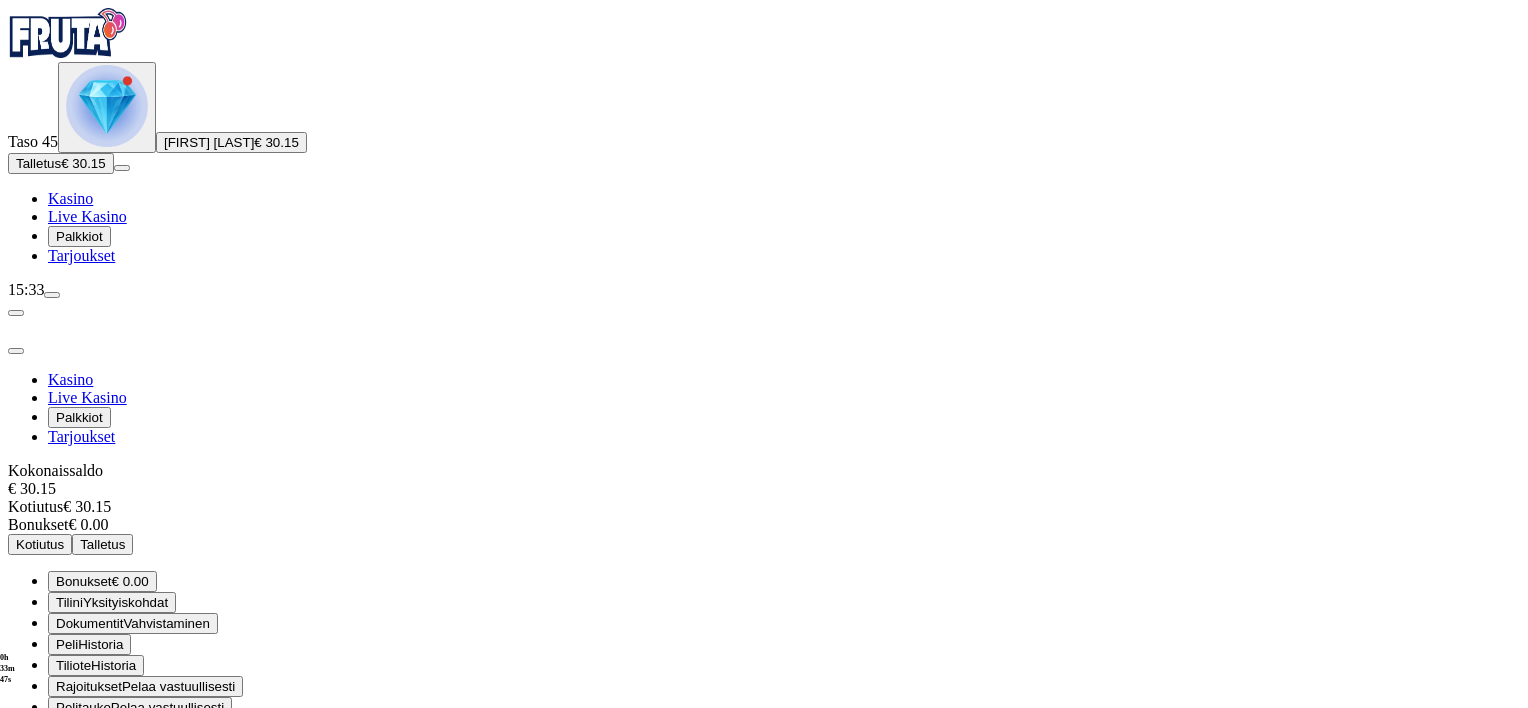 click at bounding box center (52, 295) 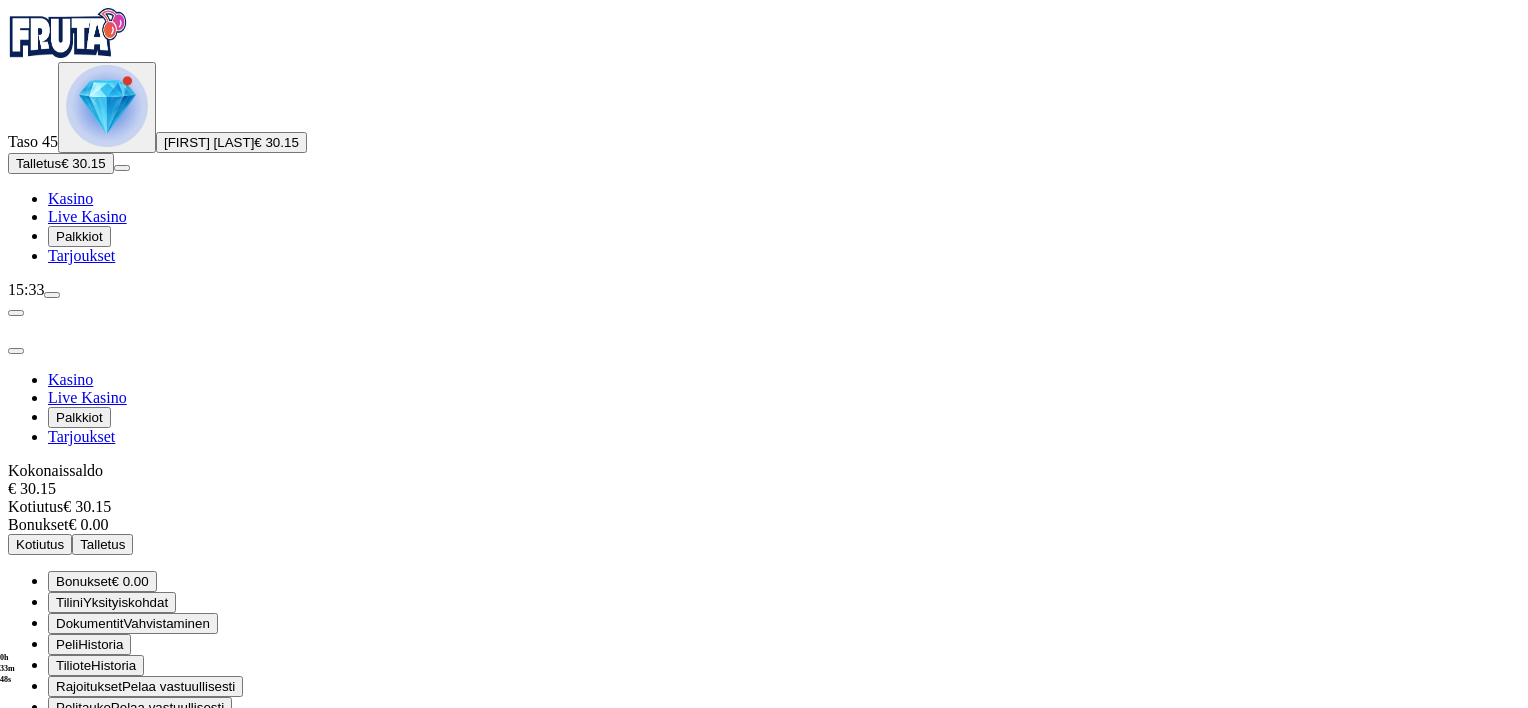 click at bounding box center (52, 295) 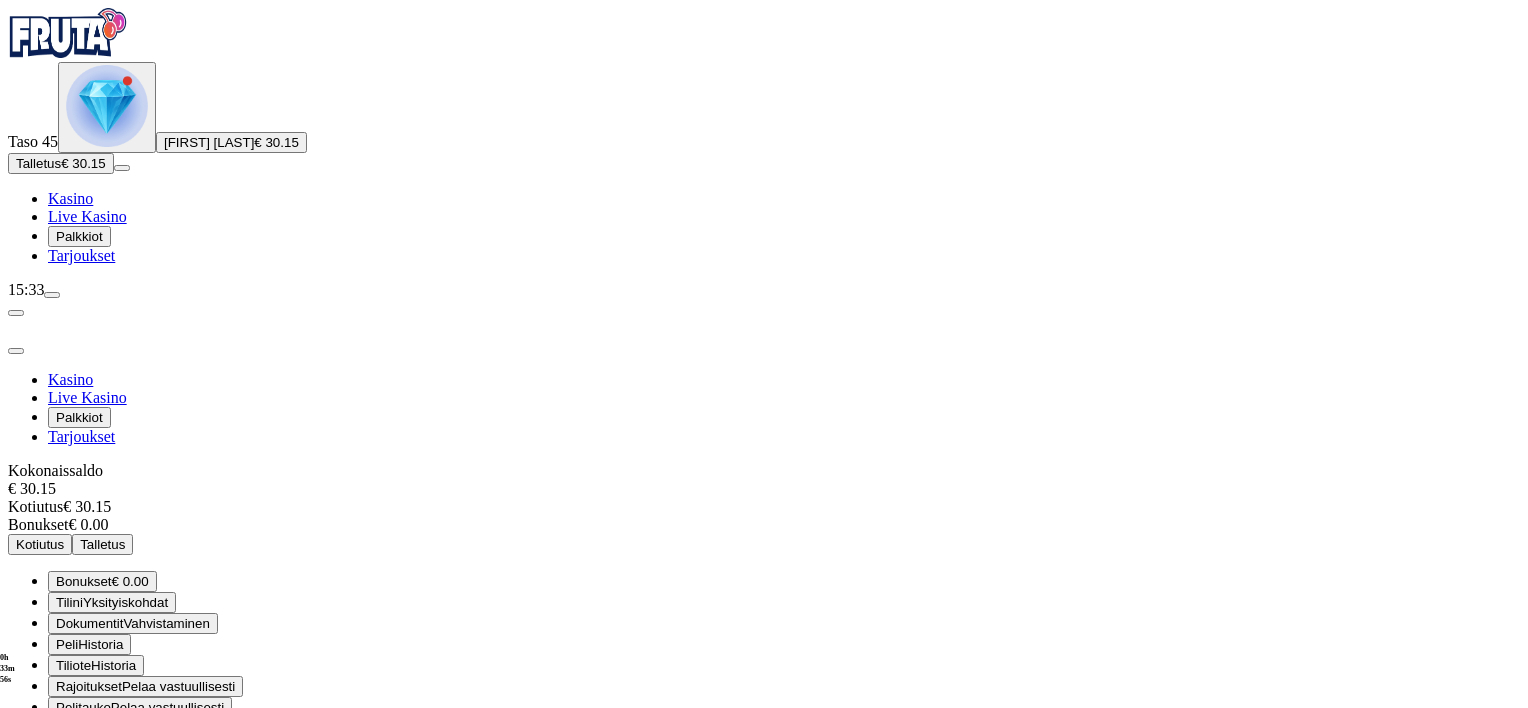 click on "Kasino" at bounding box center (70, 198) 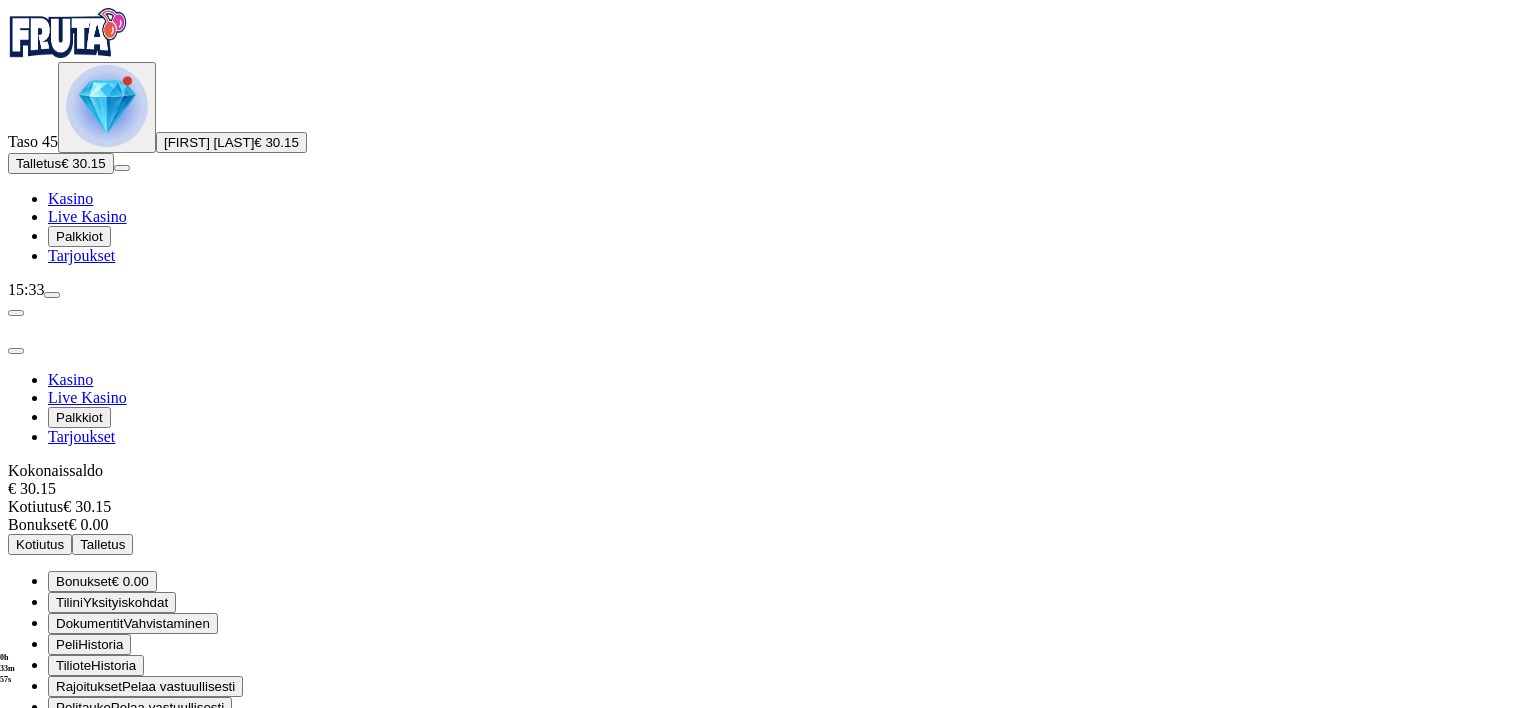click on "[FIRST] [LAST]" at bounding box center (209, 142) 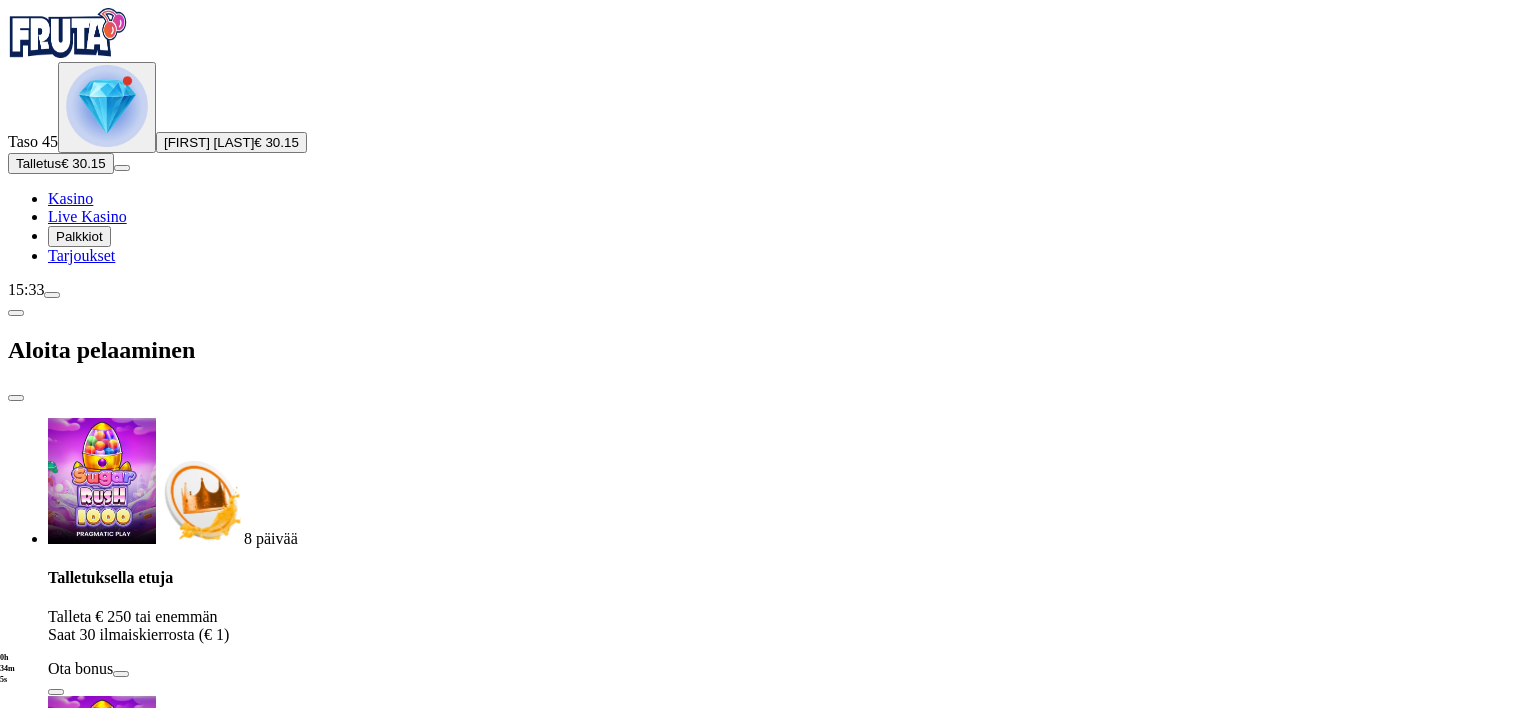 click at bounding box center [107, 106] 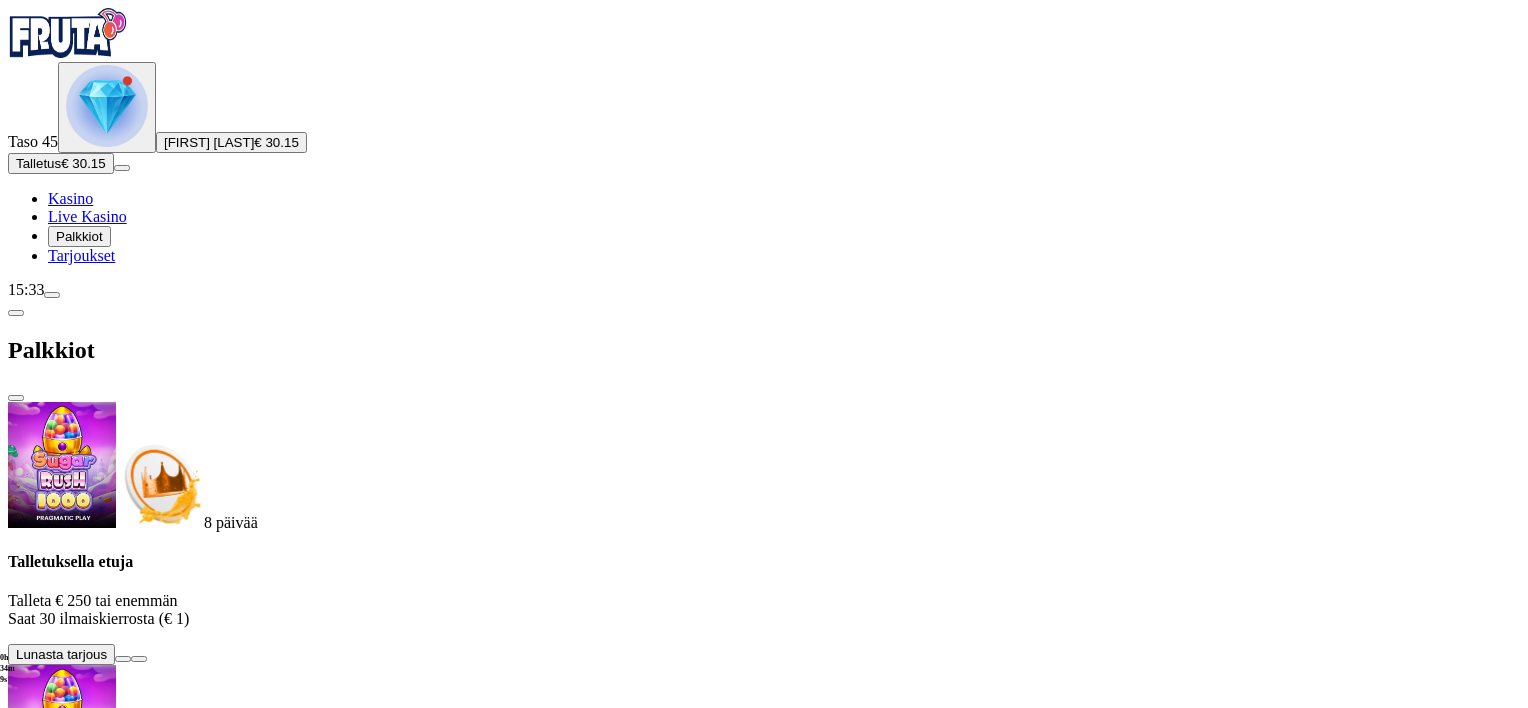 scroll, scrollTop: 500, scrollLeft: 0, axis: vertical 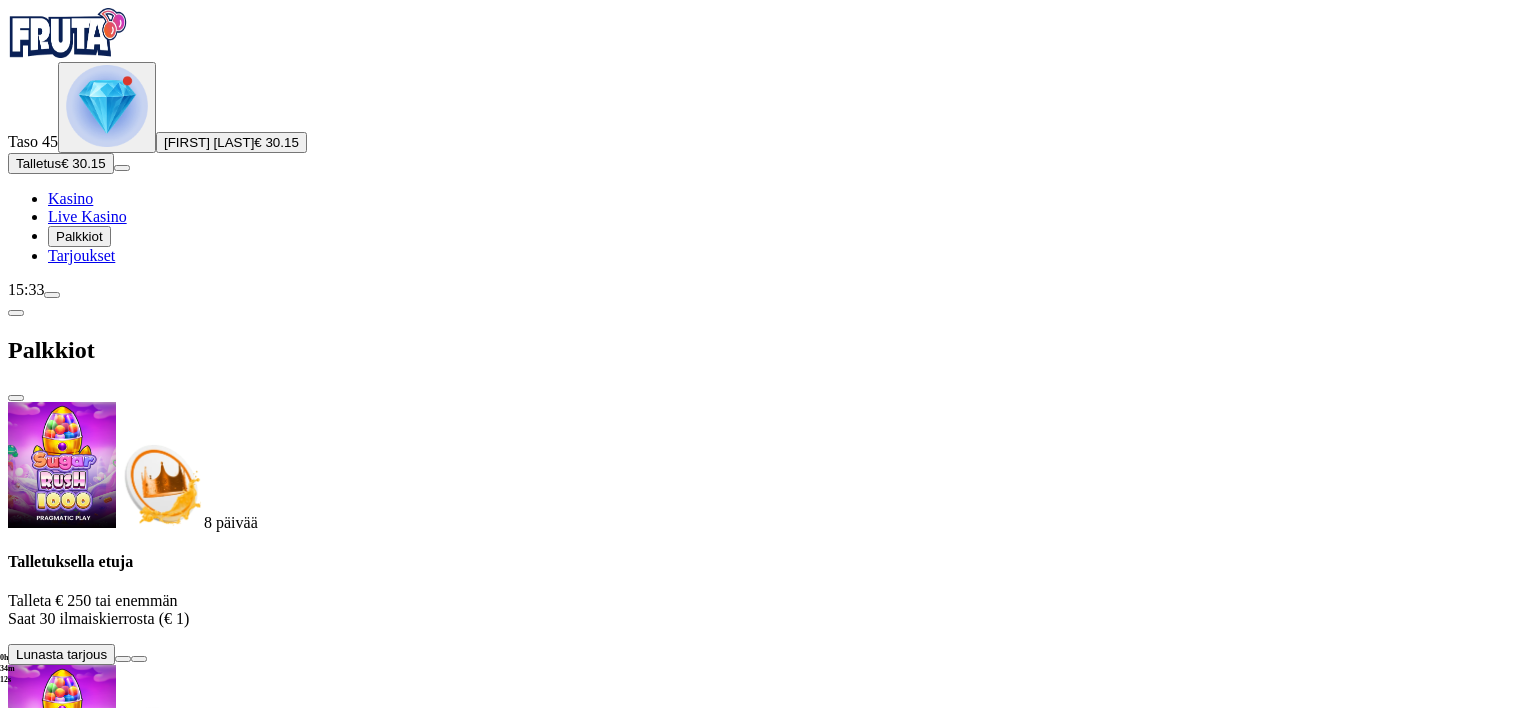 click at bounding box center (52, 295) 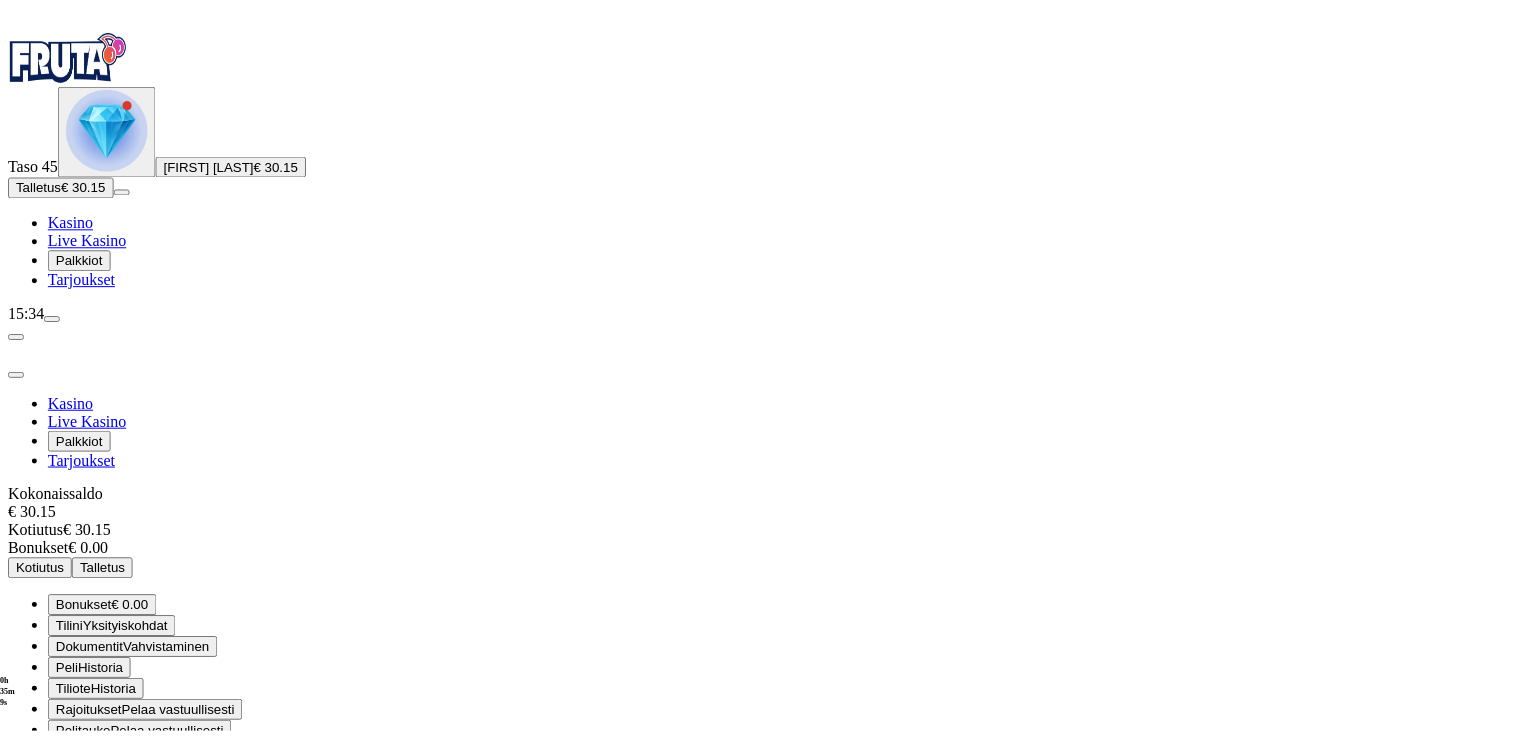 scroll, scrollTop: 0, scrollLeft: 0, axis: both 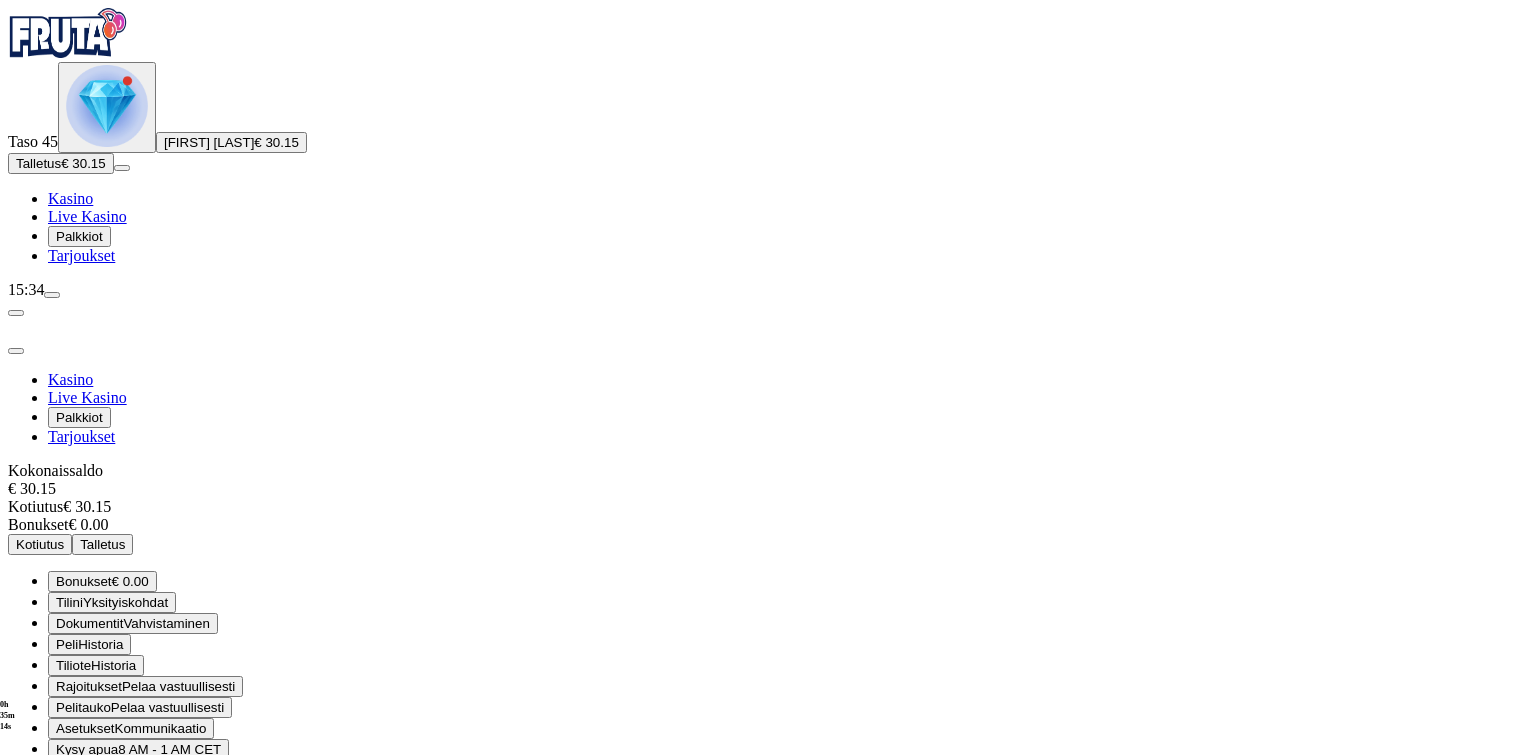 drag, startPoint x: 192, startPoint y: 708, endPoint x: 183, endPoint y: 724, distance: 18.35756 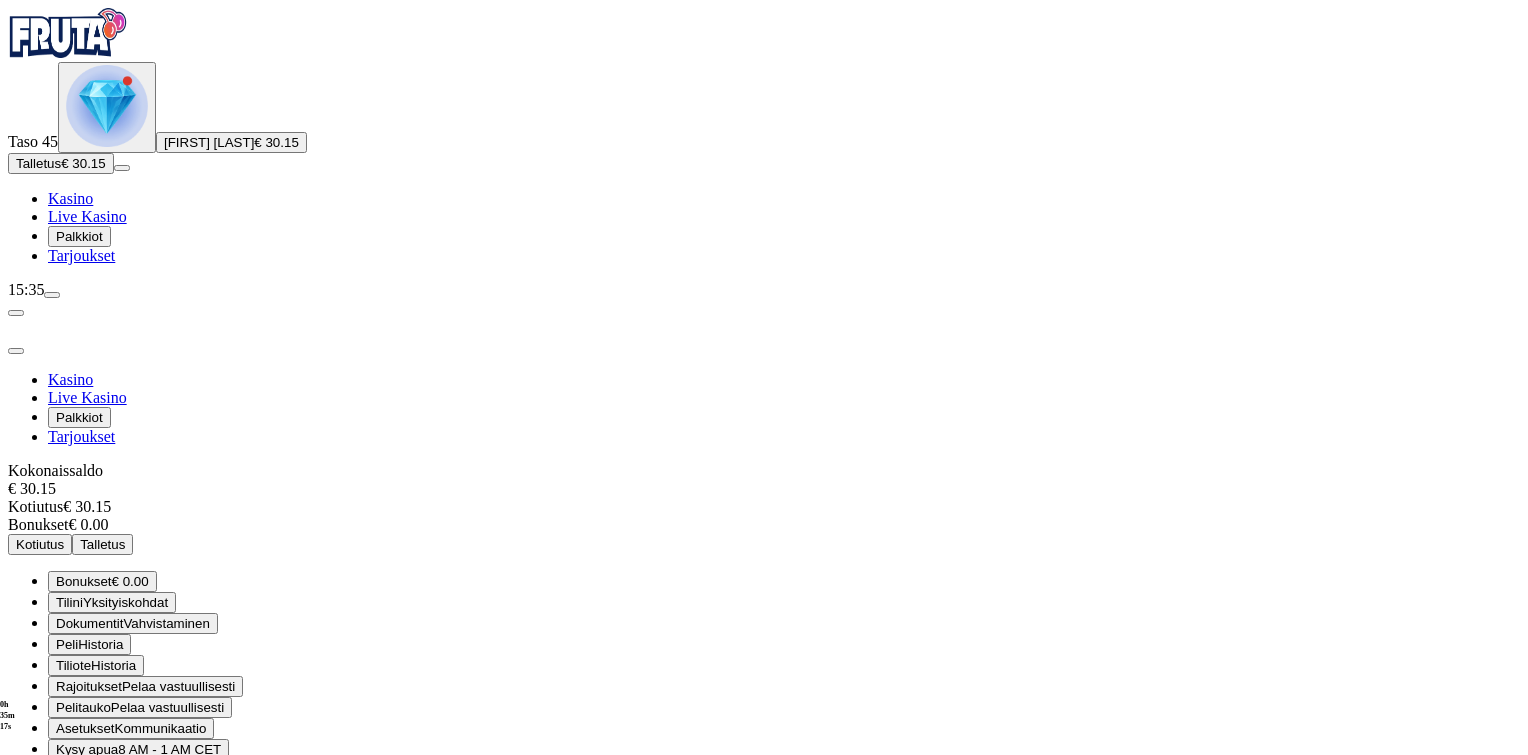 click on "Tilini" at bounding box center (69, 602) 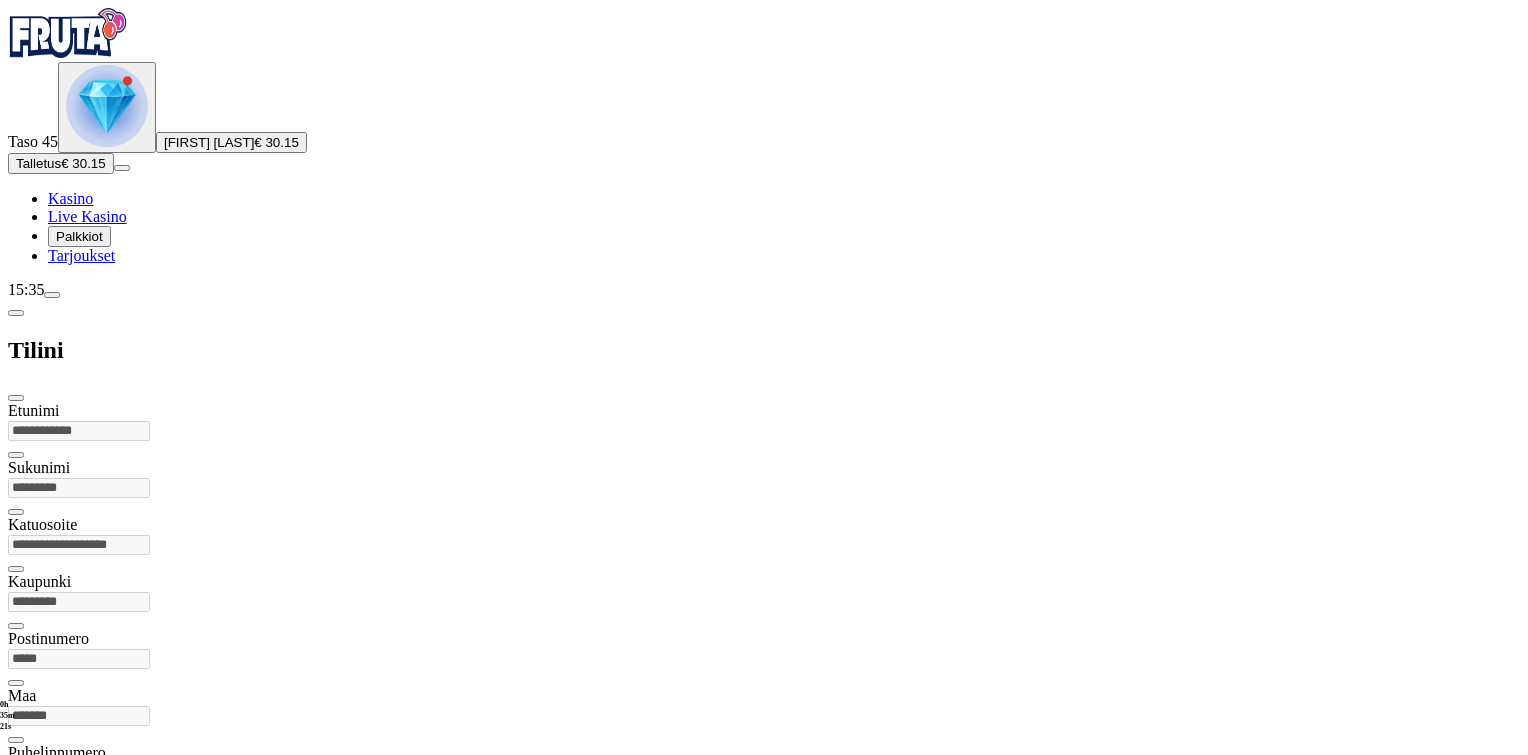 click at bounding box center [16, 313] 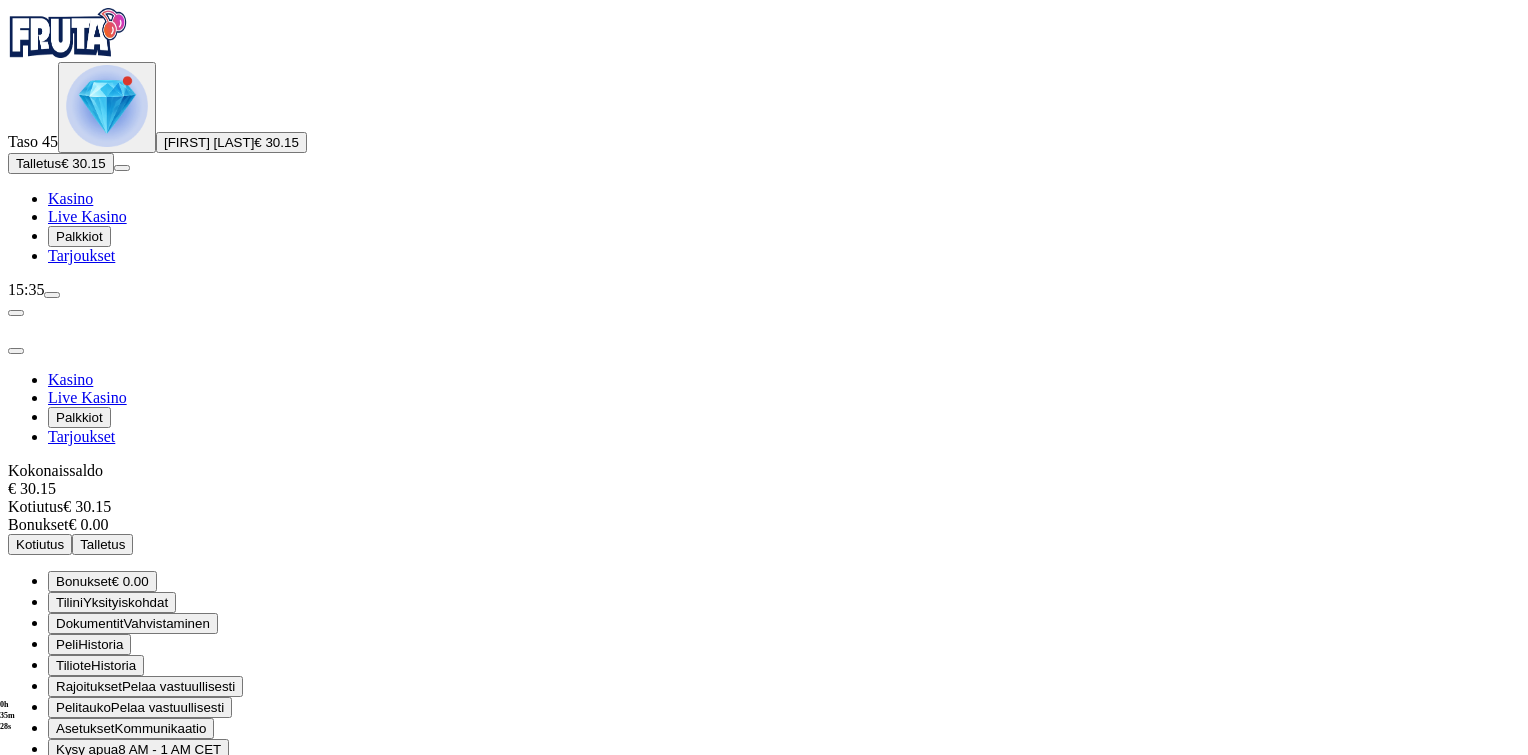 click at bounding box center [68, 33] 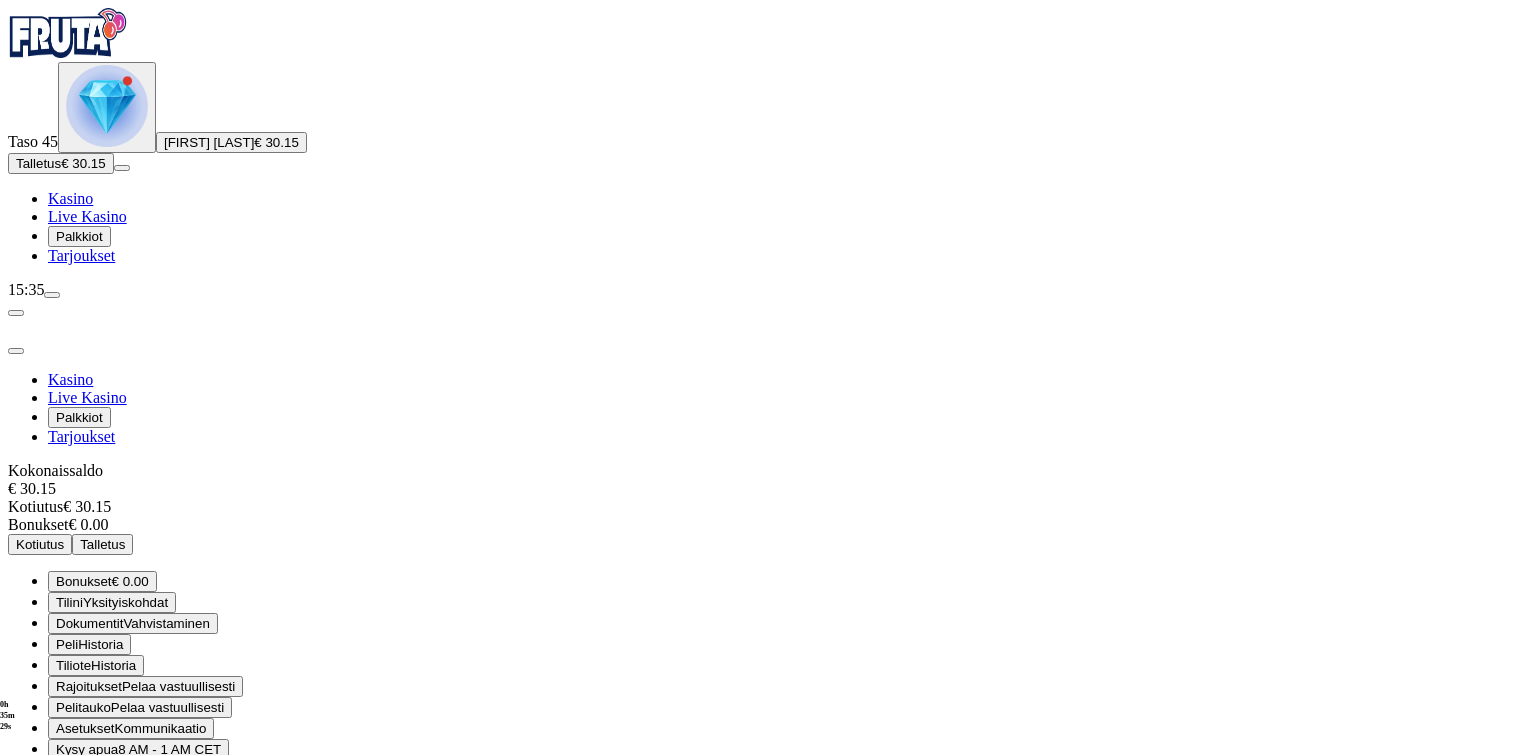 click at bounding box center (16, 351) 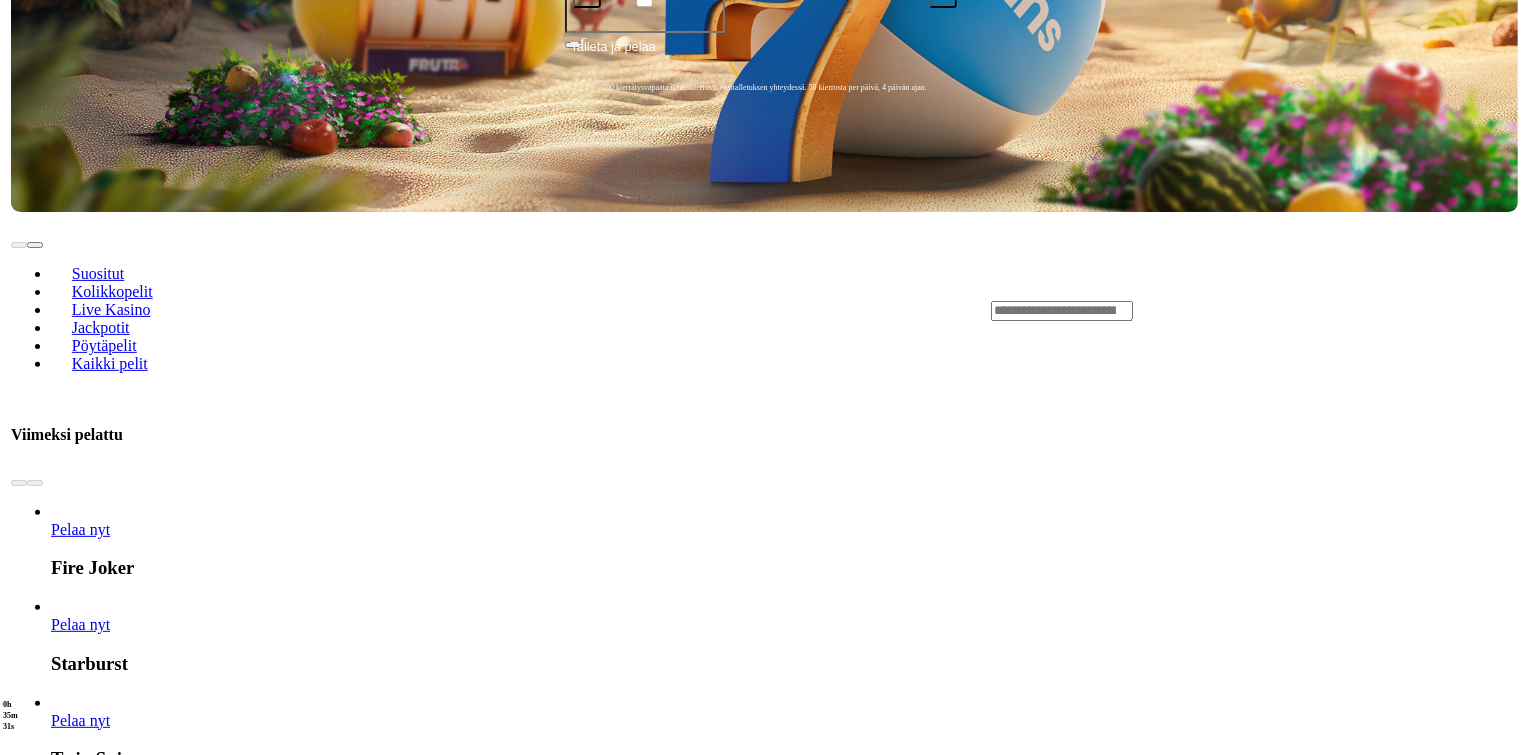 scroll, scrollTop: 900, scrollLeft: 0, axis: vertical 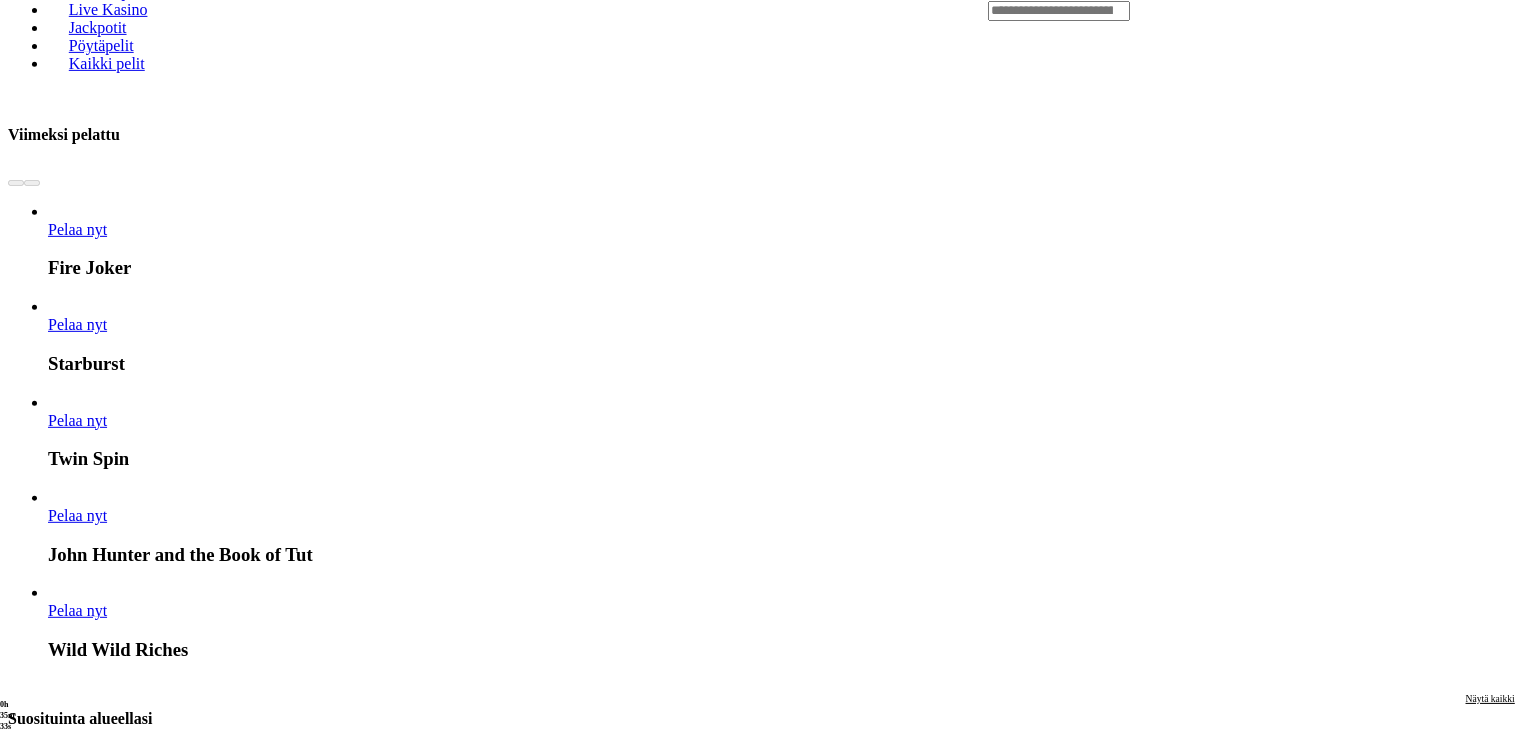 click at bounding box center (52, -605) 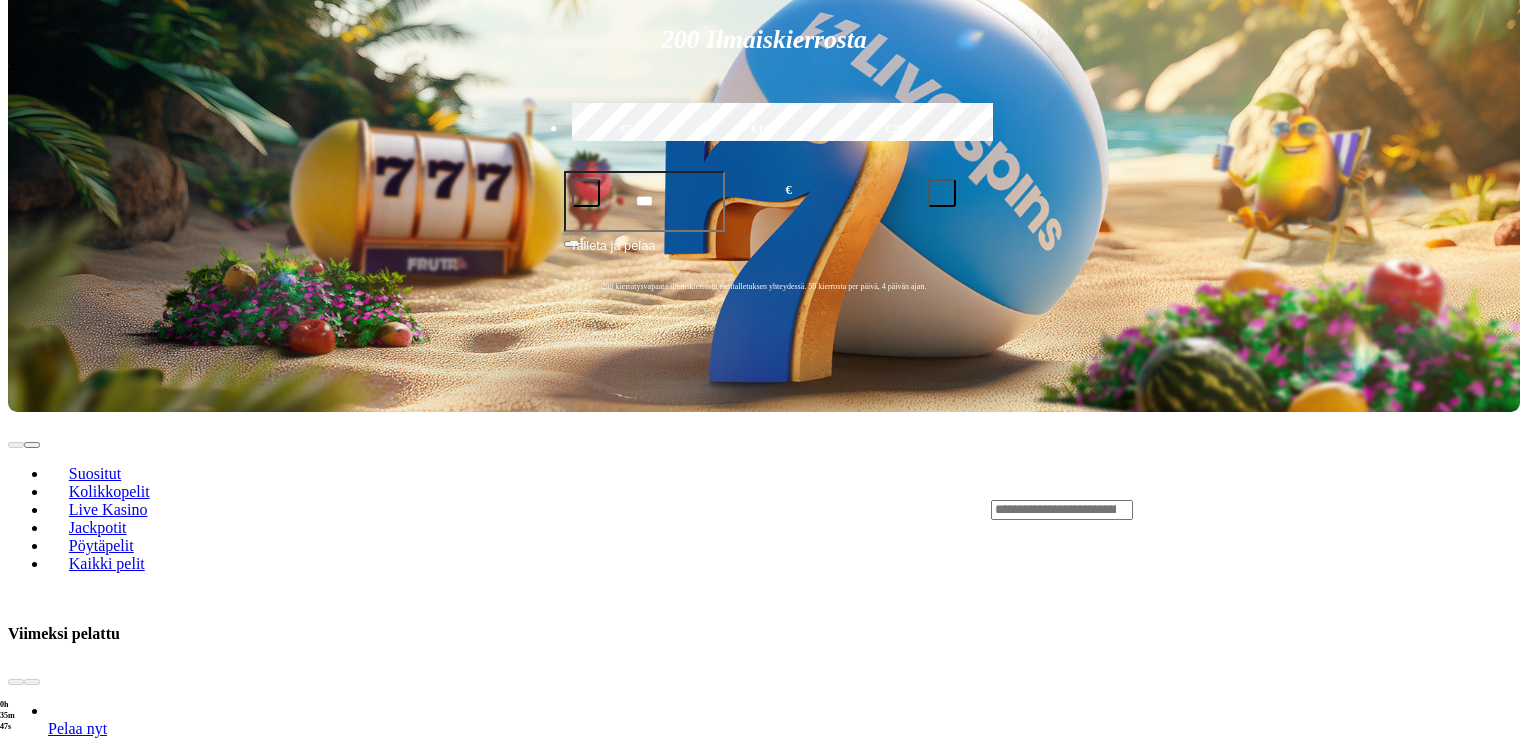 click at bounding box center (16, -549) 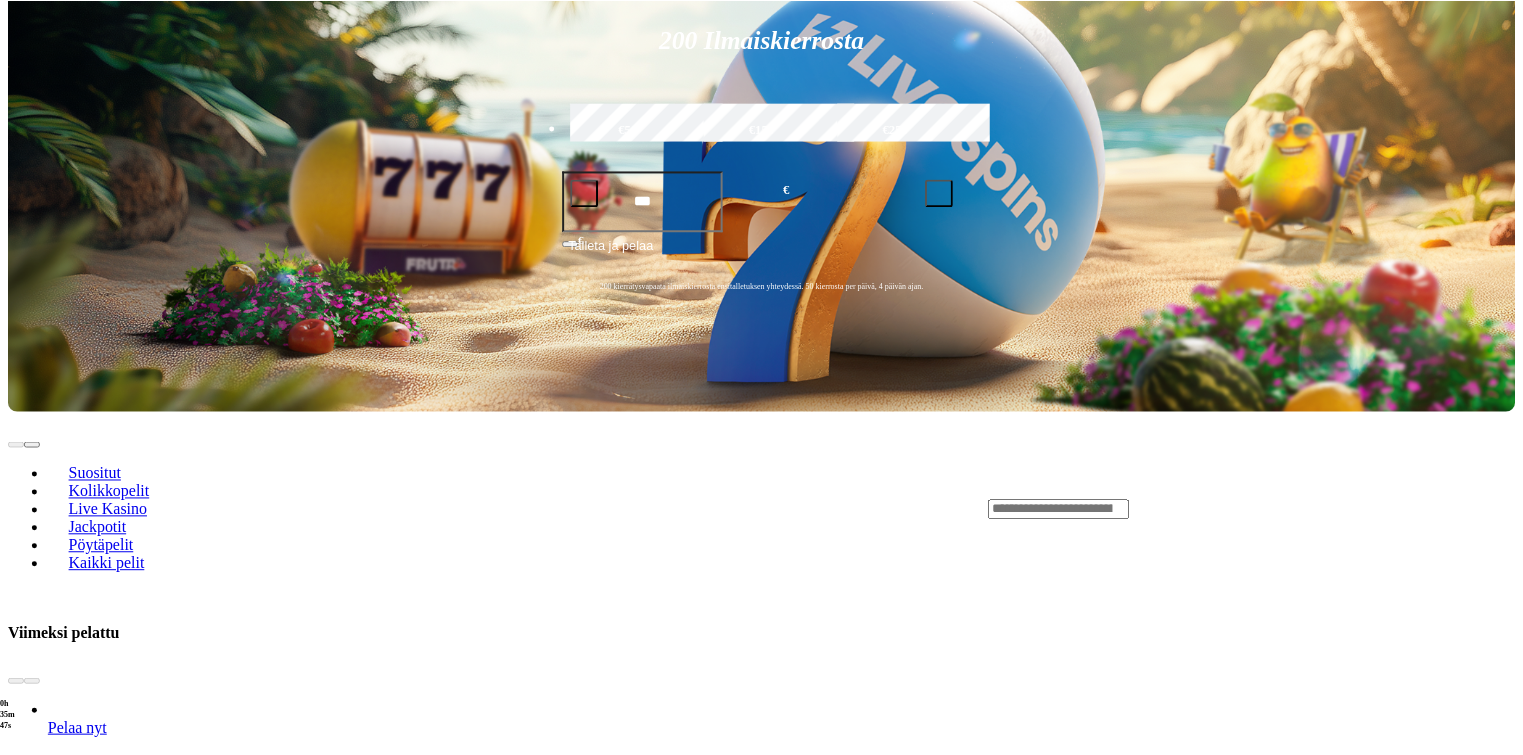 scroll, scrollTop: 0, scrollLeft: 0, axis: both 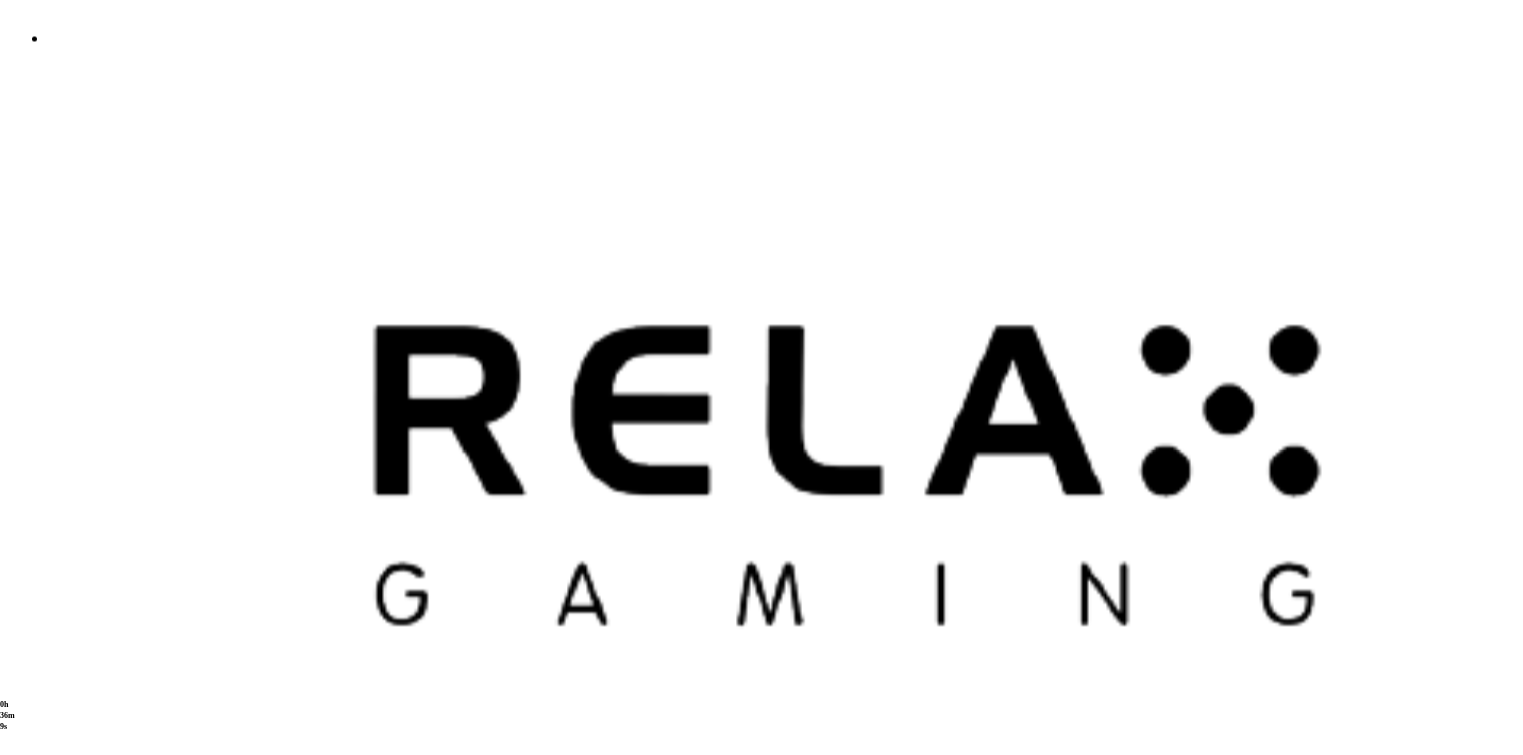 click at bounding box center (68, -4788) 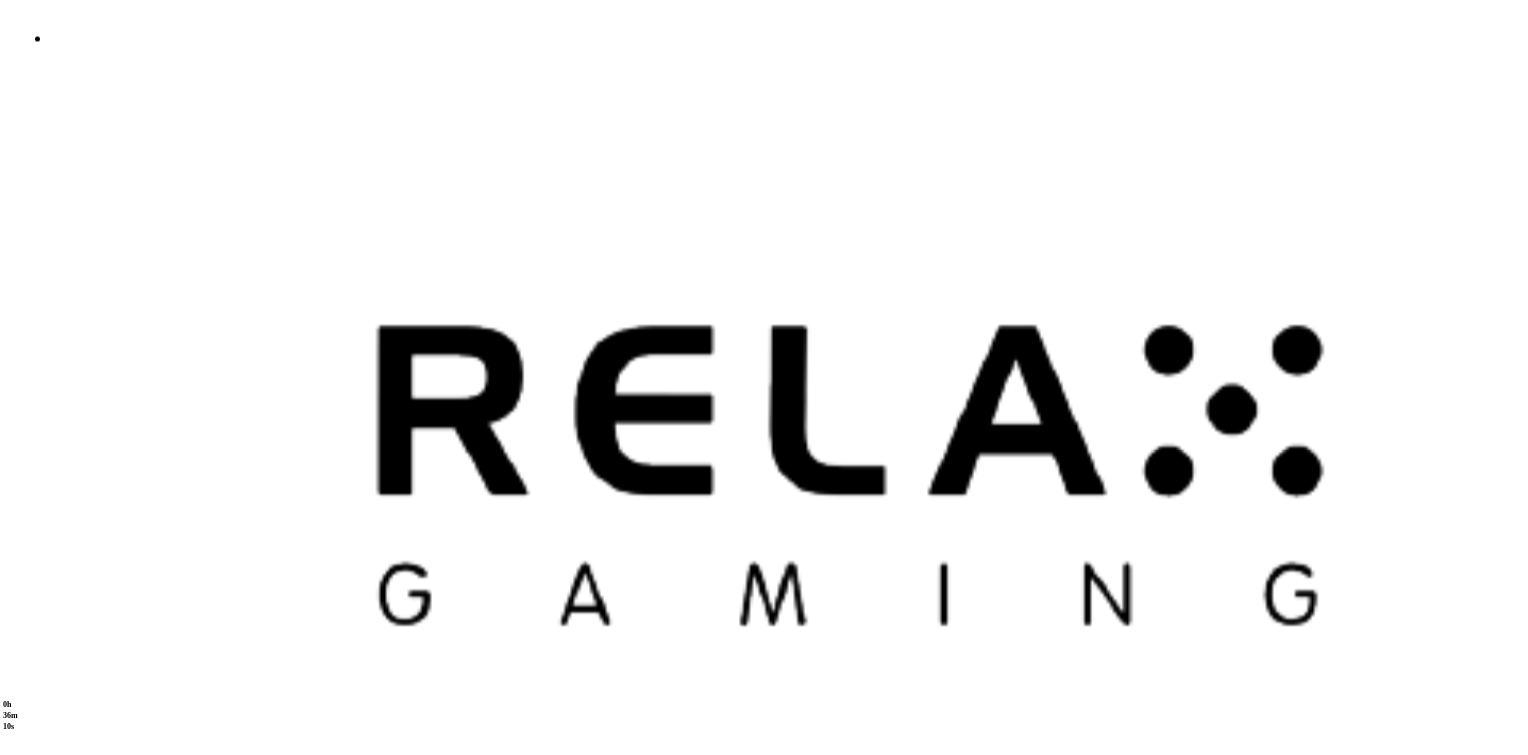 scroll, scrollTop: 0, scrollLeft: 0, axis: both 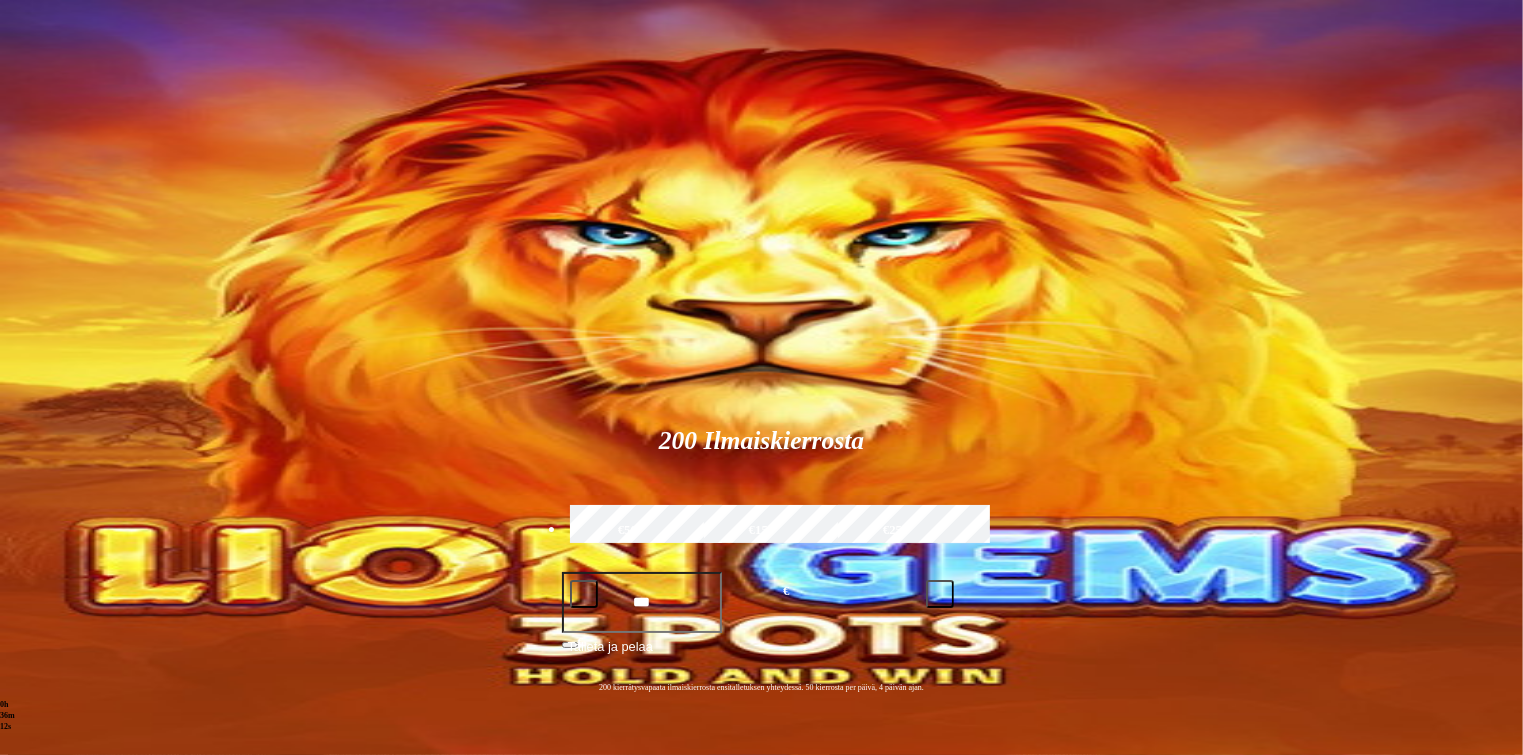 click at bounding box center (52, 295) 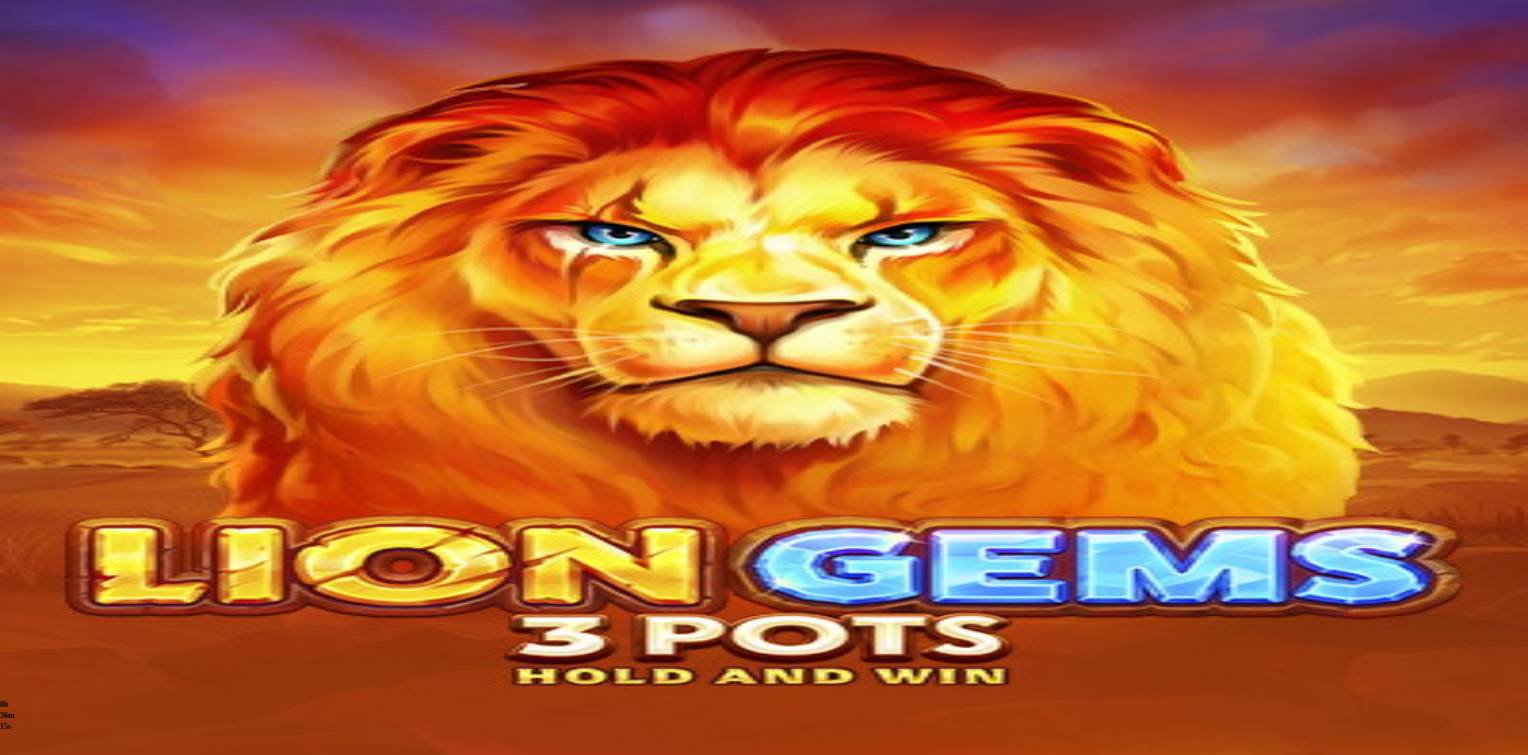 click on "Kirjaudu ulos" at bounding box center [54, 786] 